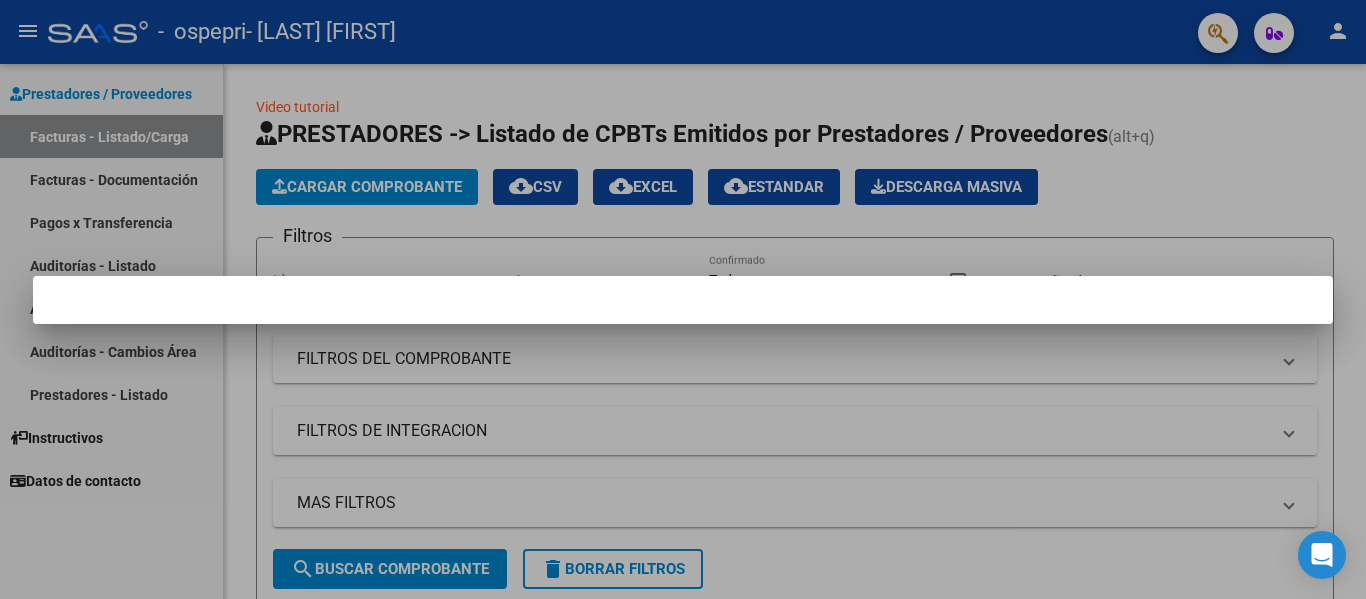 scroll, scrollTop: 0, scrollLeft: 0, axis: both 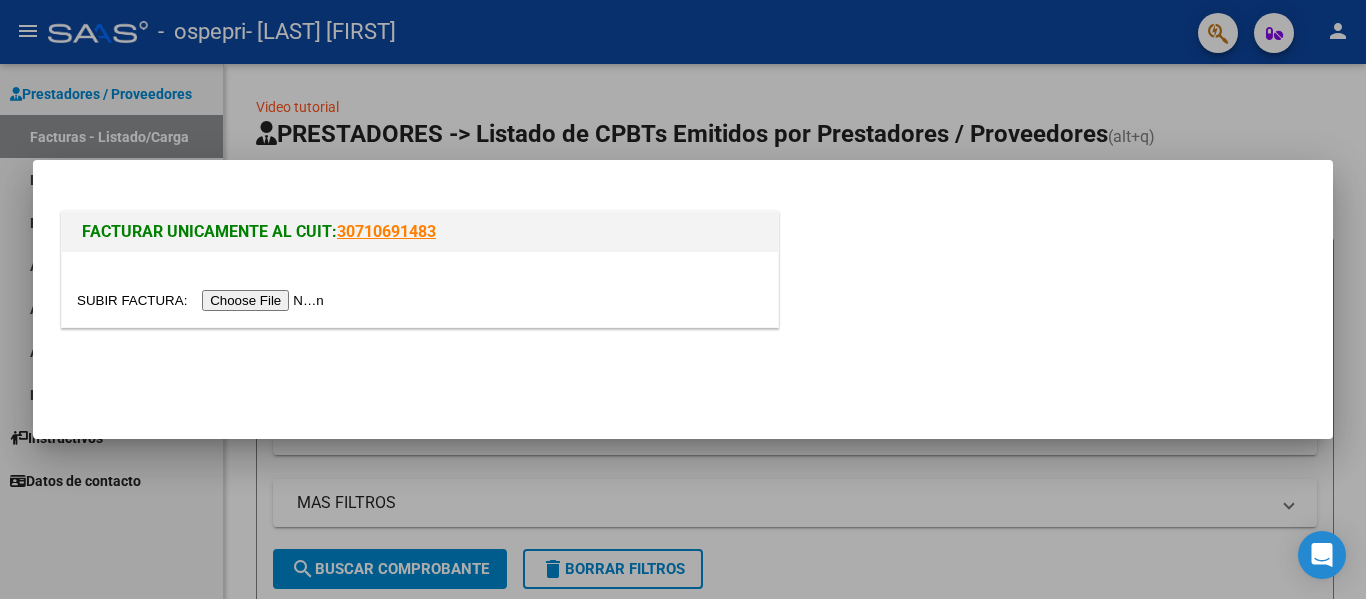drag, startPoint x: 1059, startPoint y: 317, endPoint x: 387, endPoint y: 300, distance: 672.21497 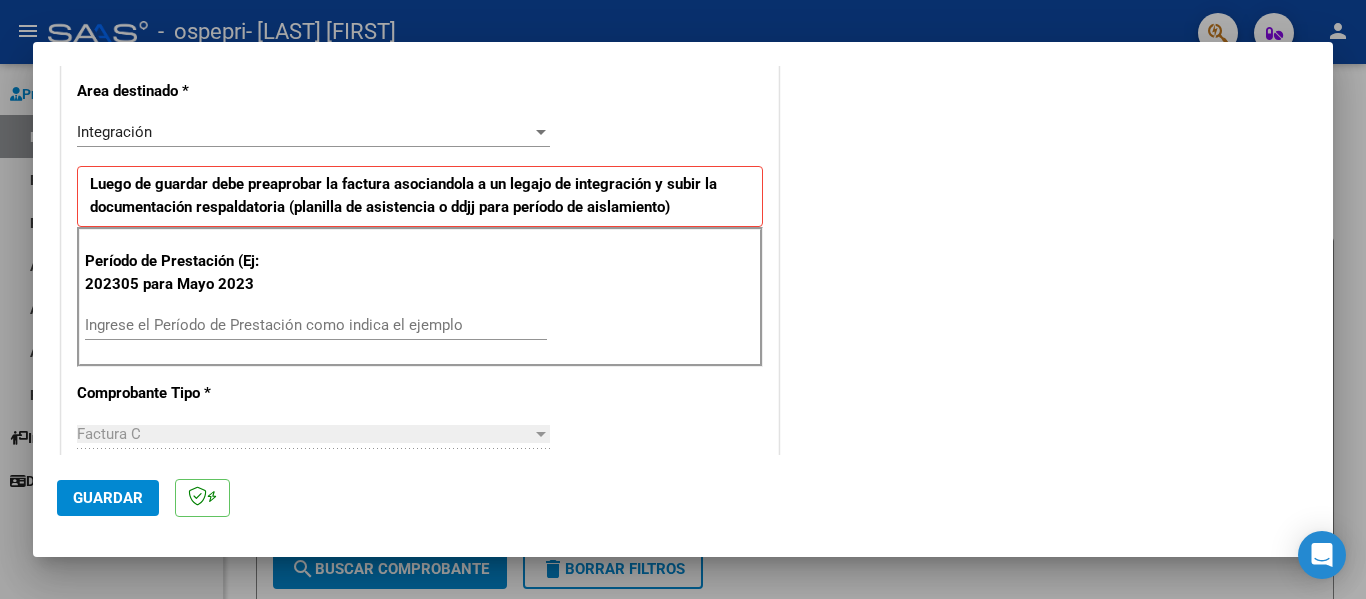 scroll, scrollTop: 425, scrollLeft: 0, axis: vertical 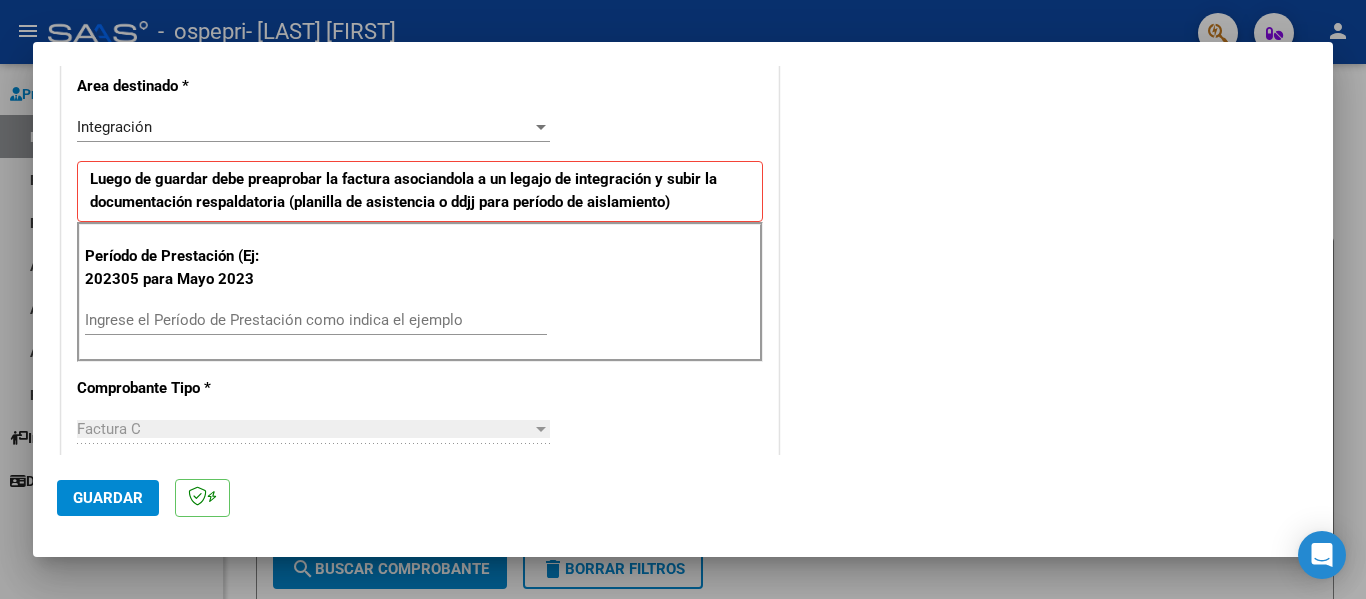click on "Ingrese el Período de Prestación como indica el ejemplo" at bounding box center [316, 320] 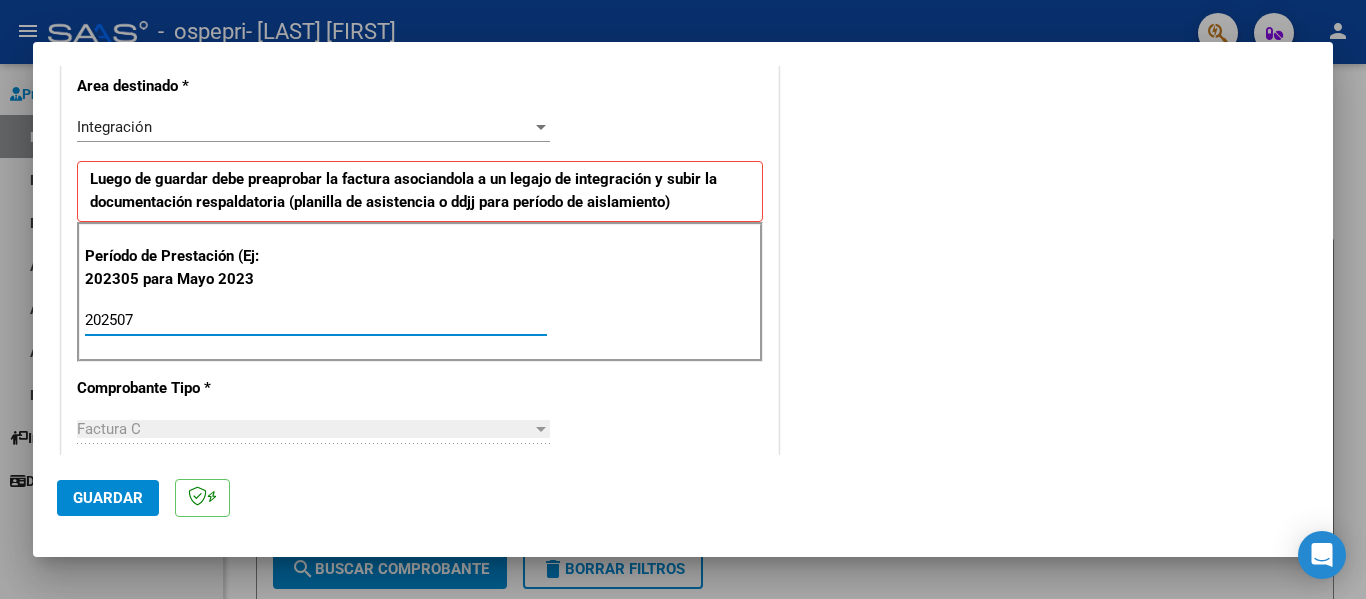 type on "202507" 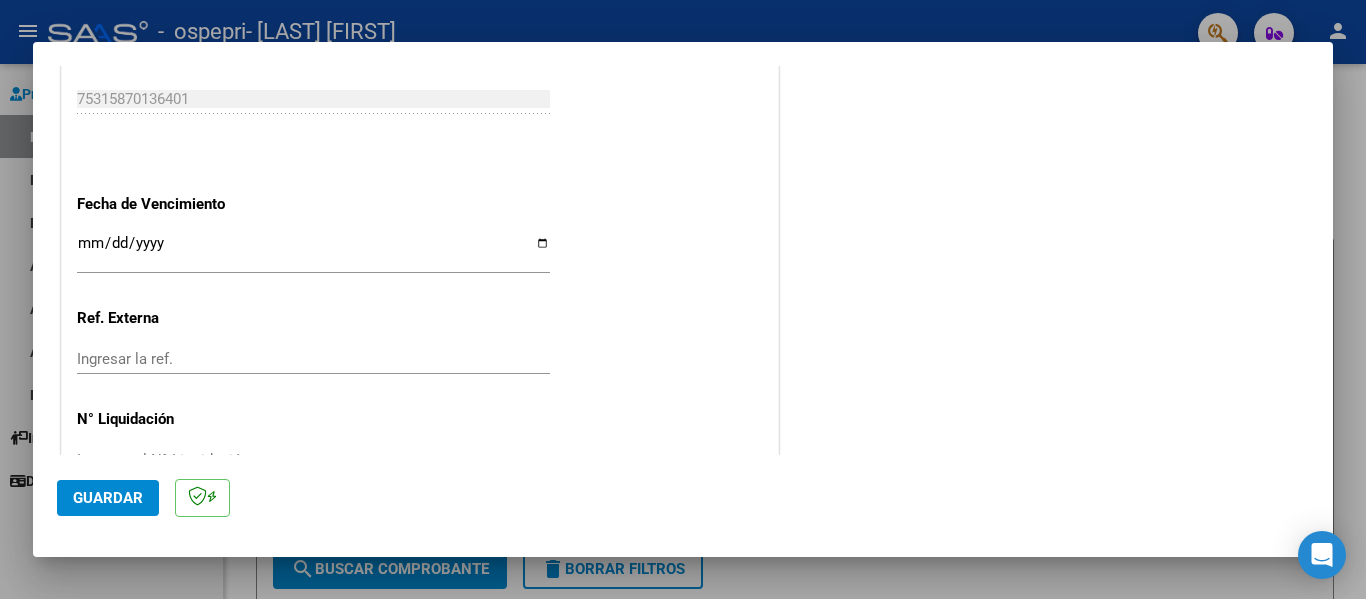 scroll, scrollTop: 1333, scrollLeft: 0, axis: vertical 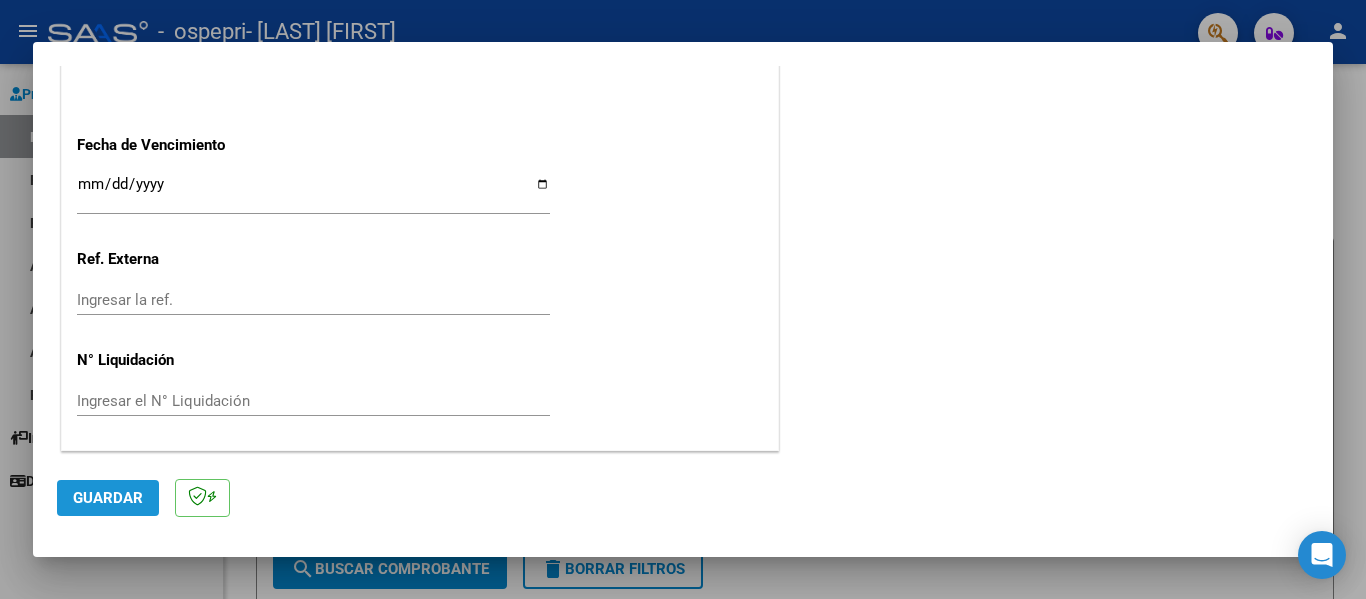 click on "Guardar" 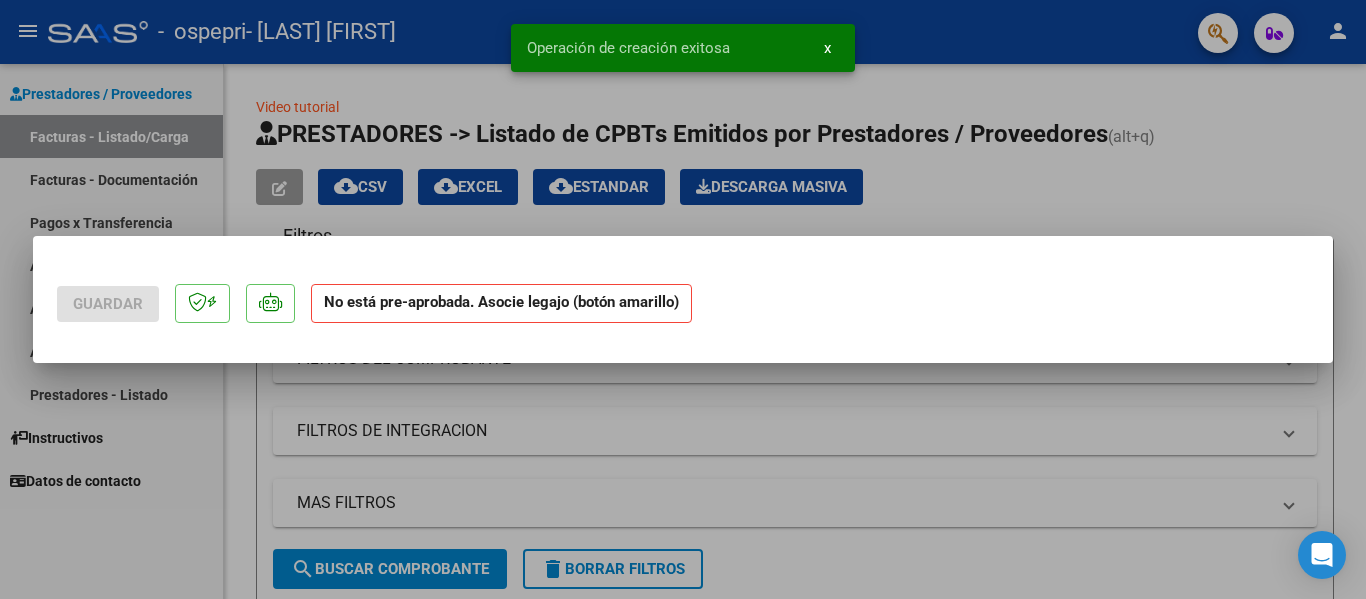 scroll, scrollTop: 0, scrollLeft: 0, axis: both 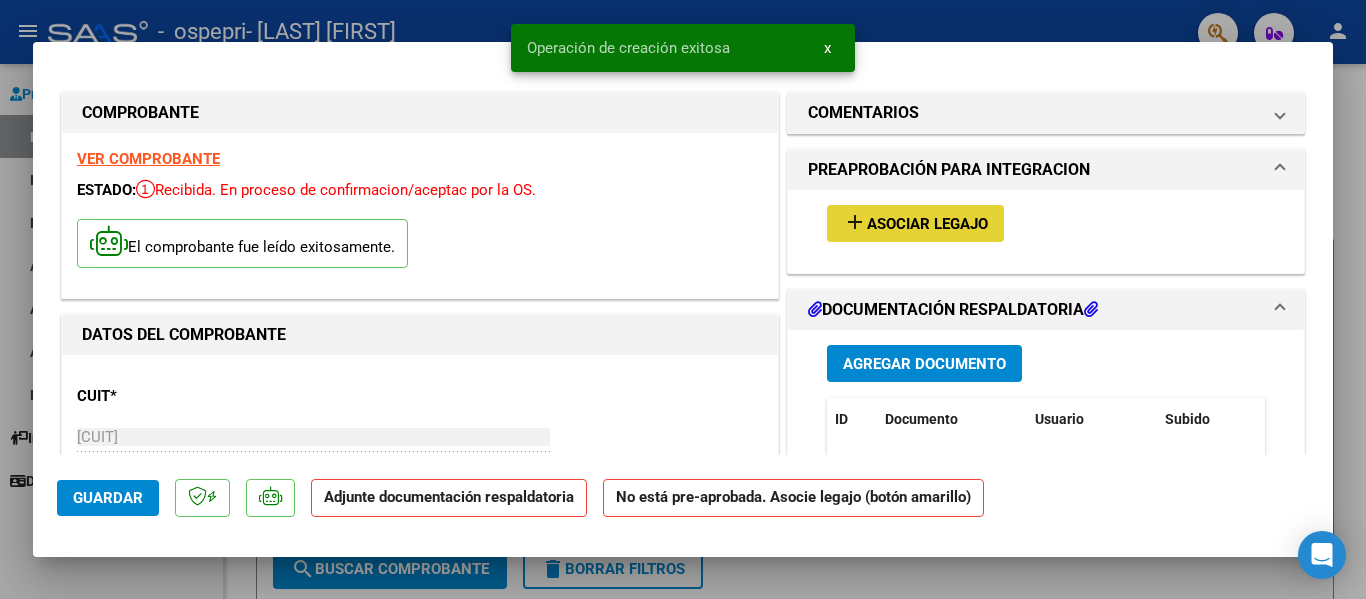 click on "add Asociar Legajo" at bounding box center (915, 223) 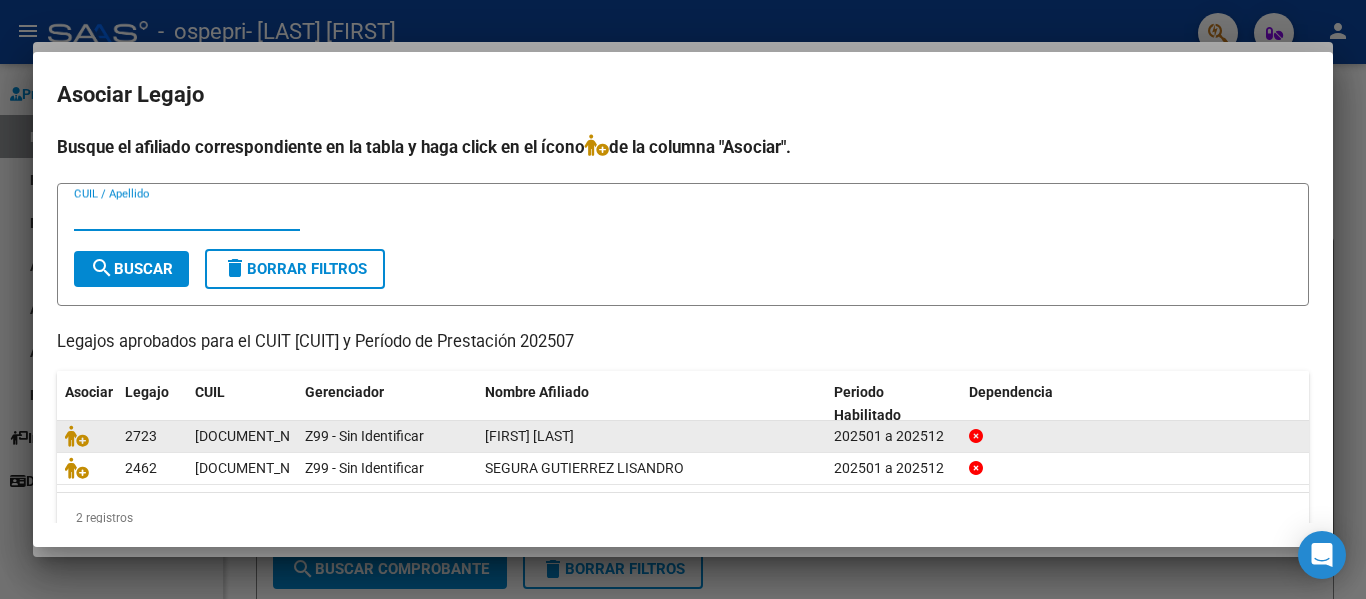 click on "[DOCUMENT_NUMBER]" 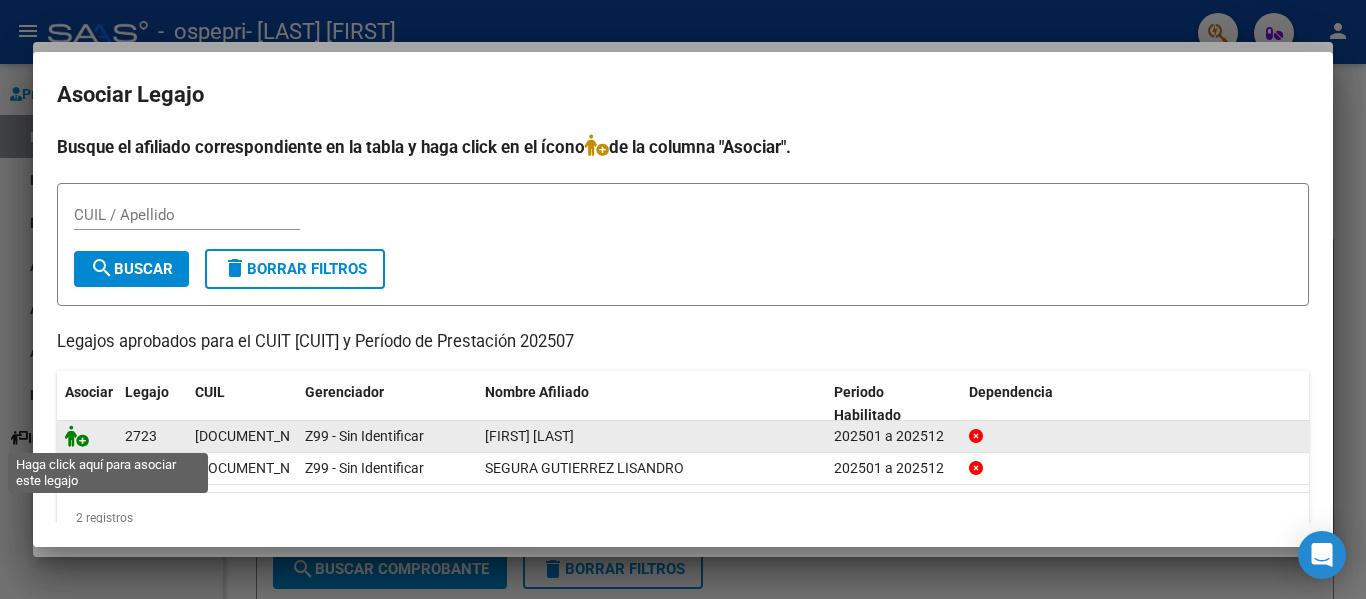 click 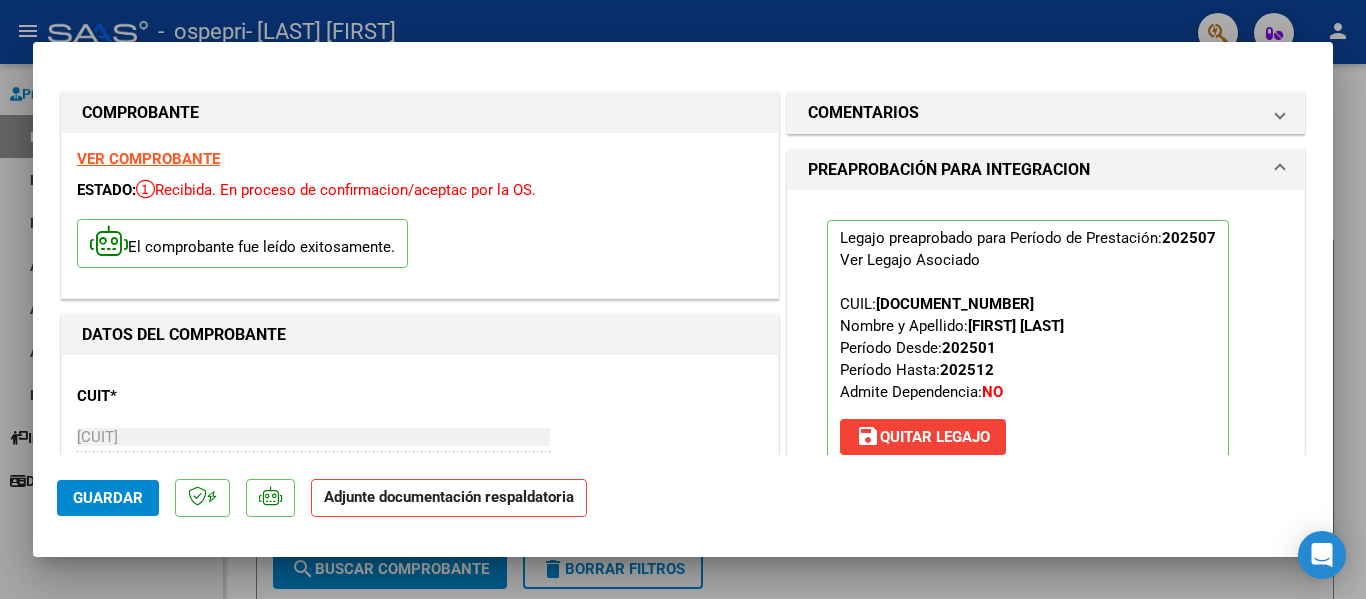 scroll, scrollTop: 325, scrollLeft: 0, axis: vertical 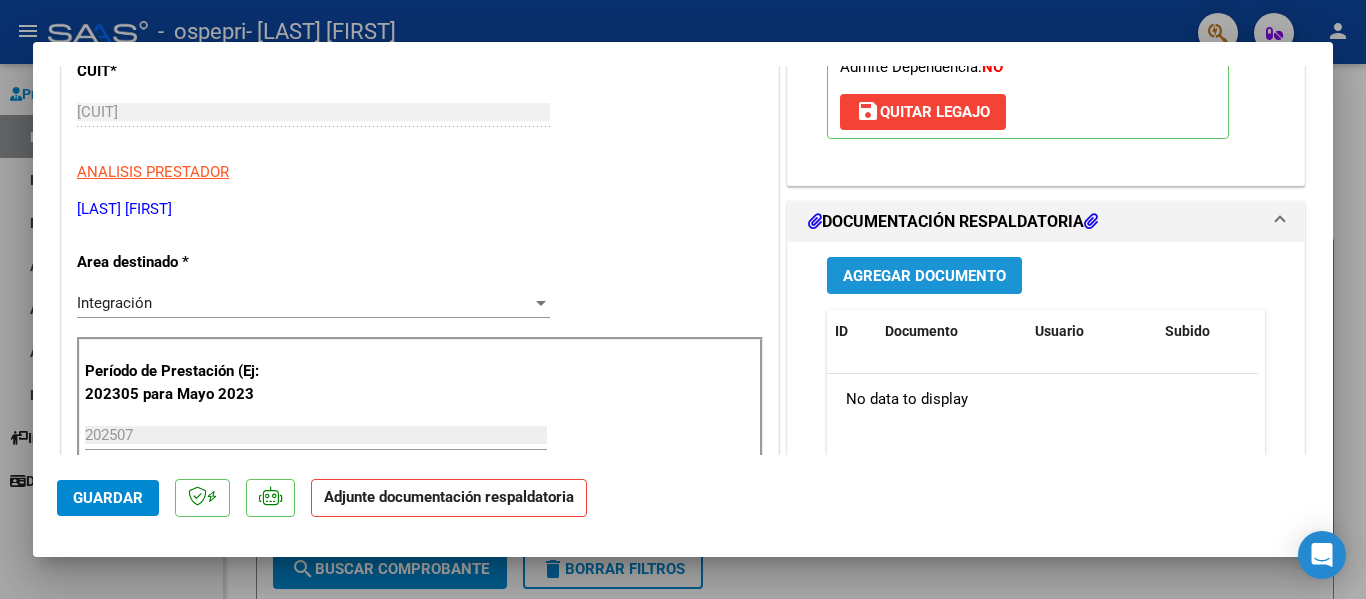 click on "Agregar Documento" at bounding box center [924, 276] 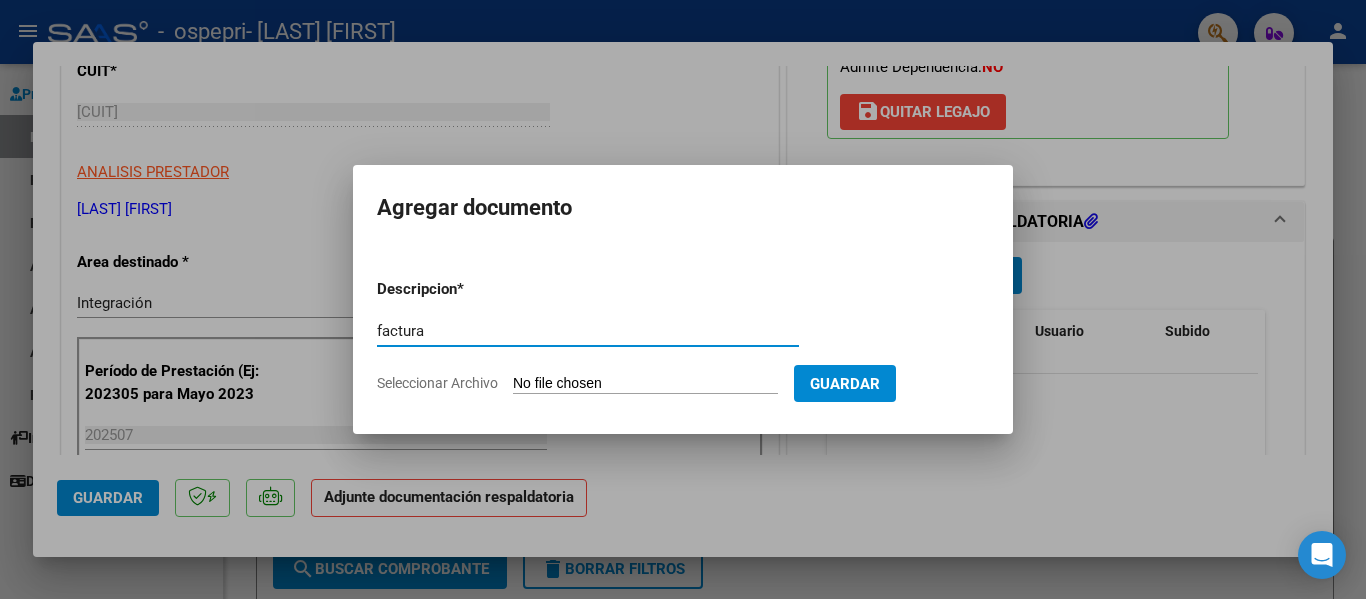 type on "factura" 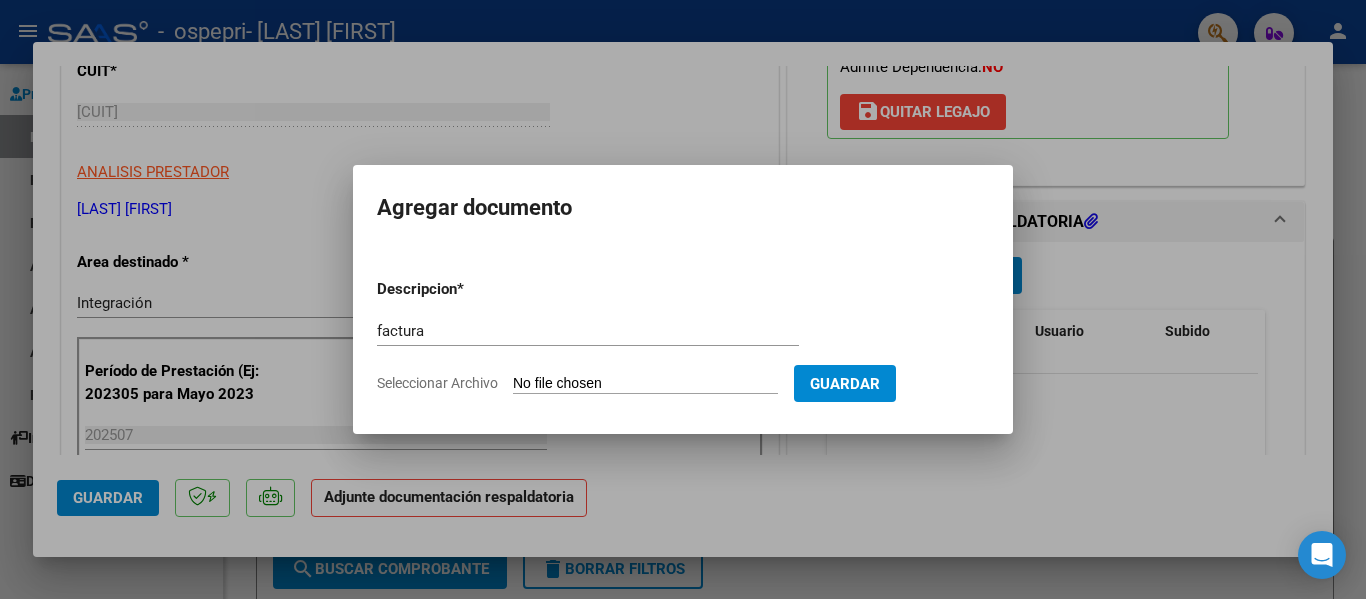 type on "C:\fakepath\[FILENAME].pdf" 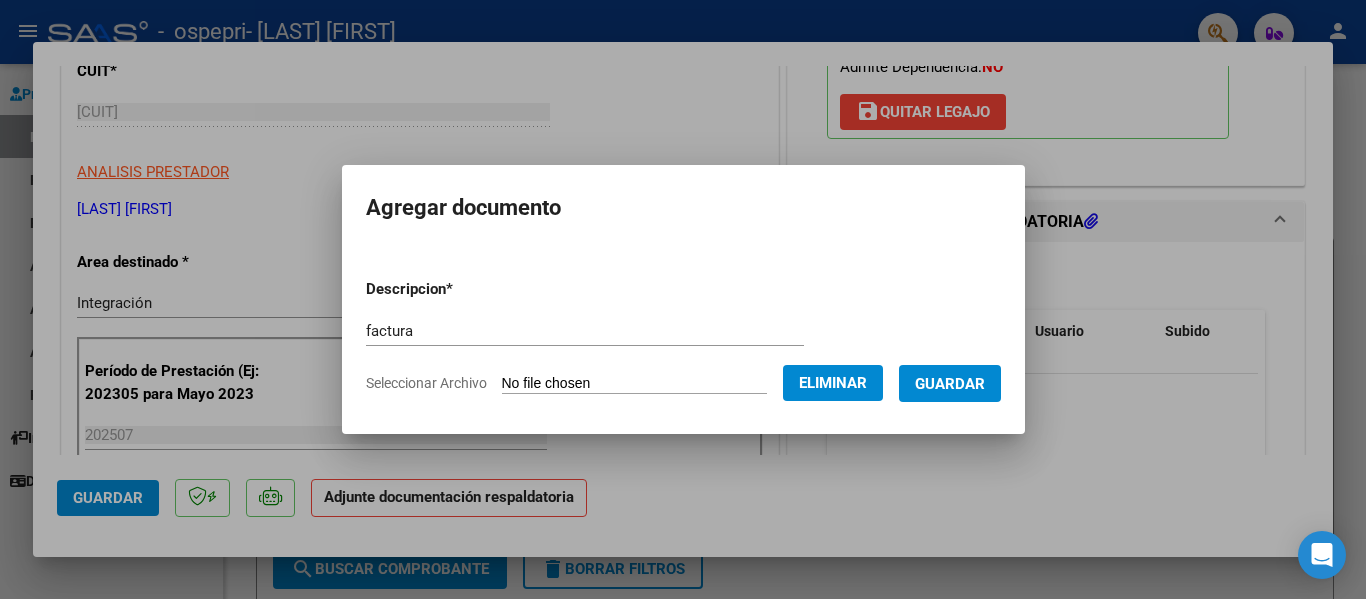 click on "Guardar" at bounding box center (950, 384) 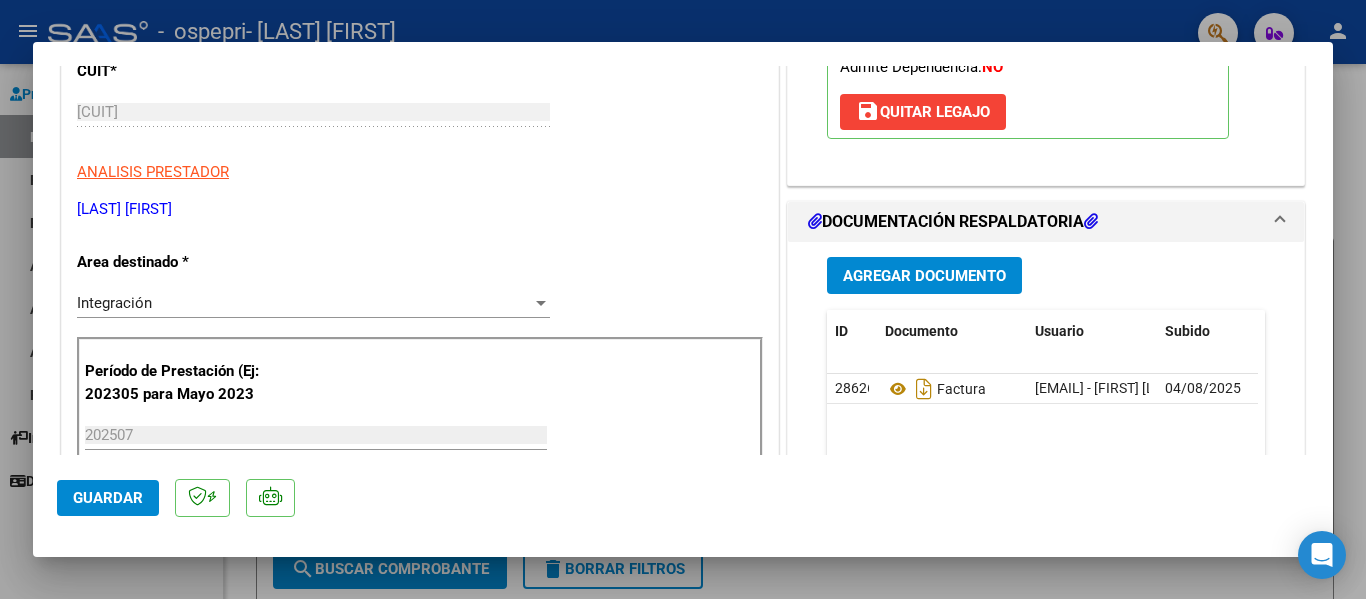 click on "Agregar Documento" at bounding box center (924, 275) 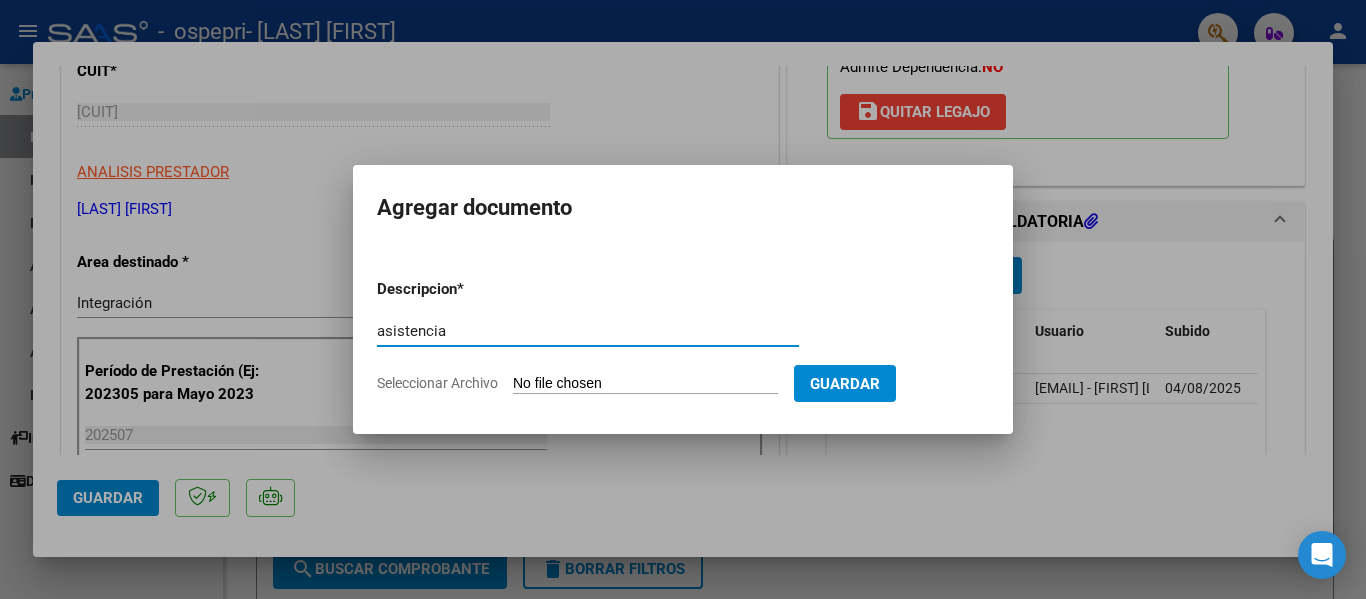 type on "asistencia" 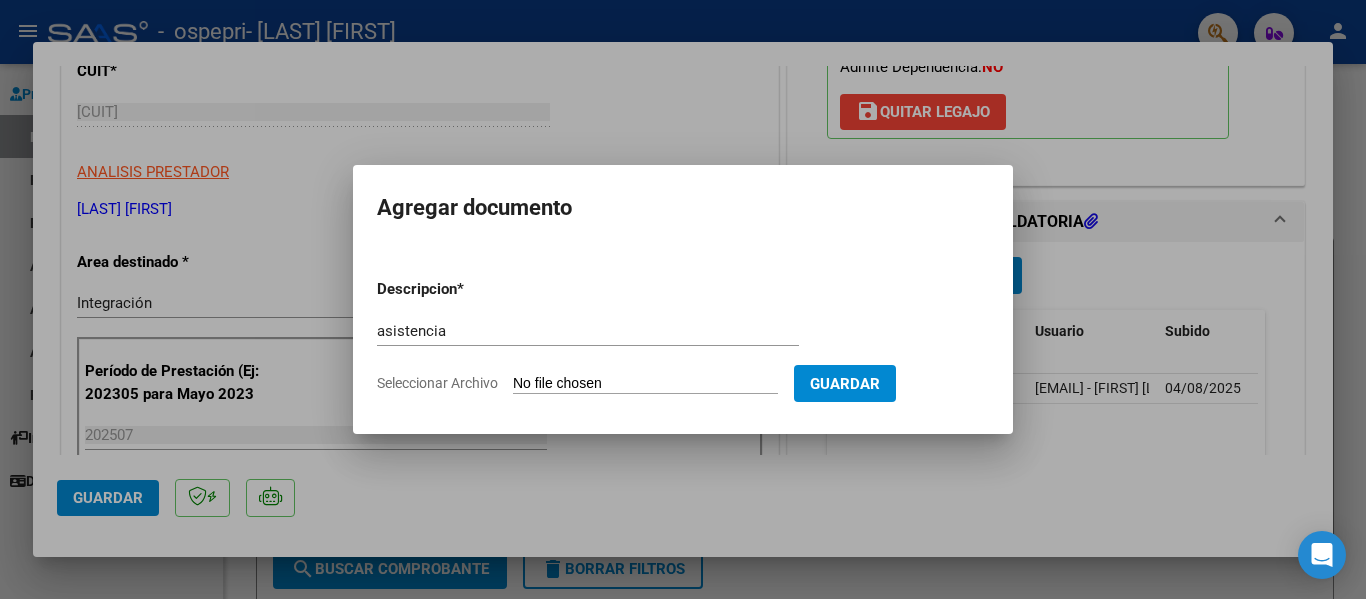 click on "Seleccionar Archivo" at bounding box center [645, 384] 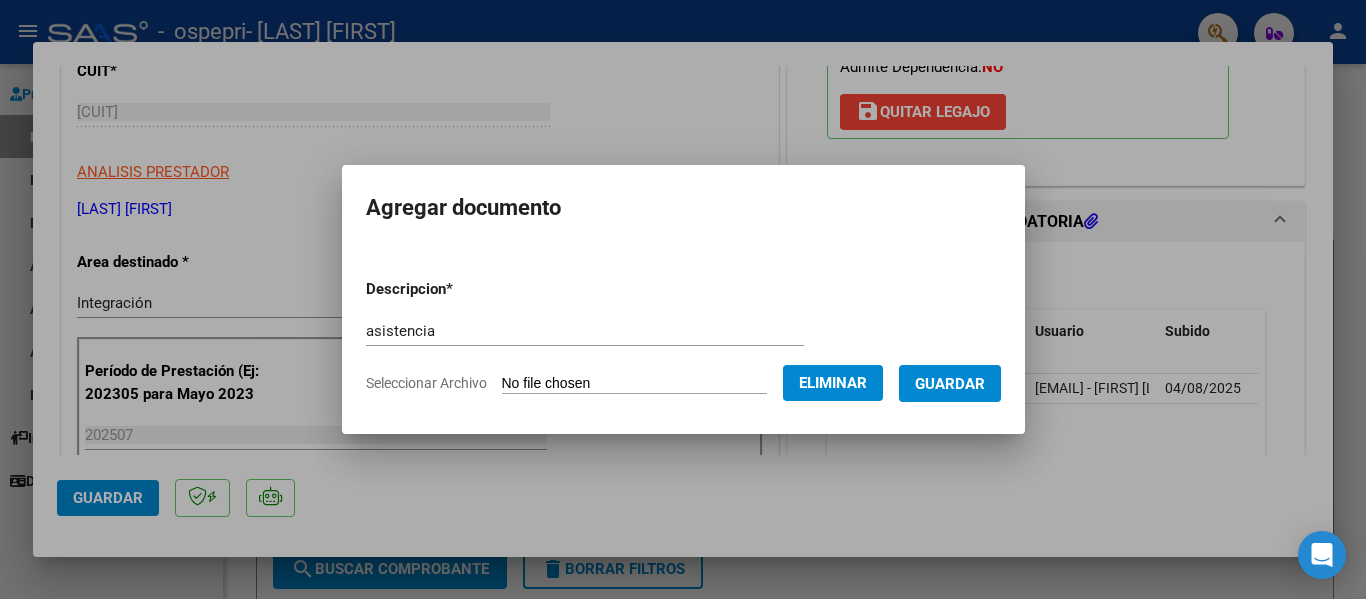 click on "Guardar" at bounding box center [950, 384] 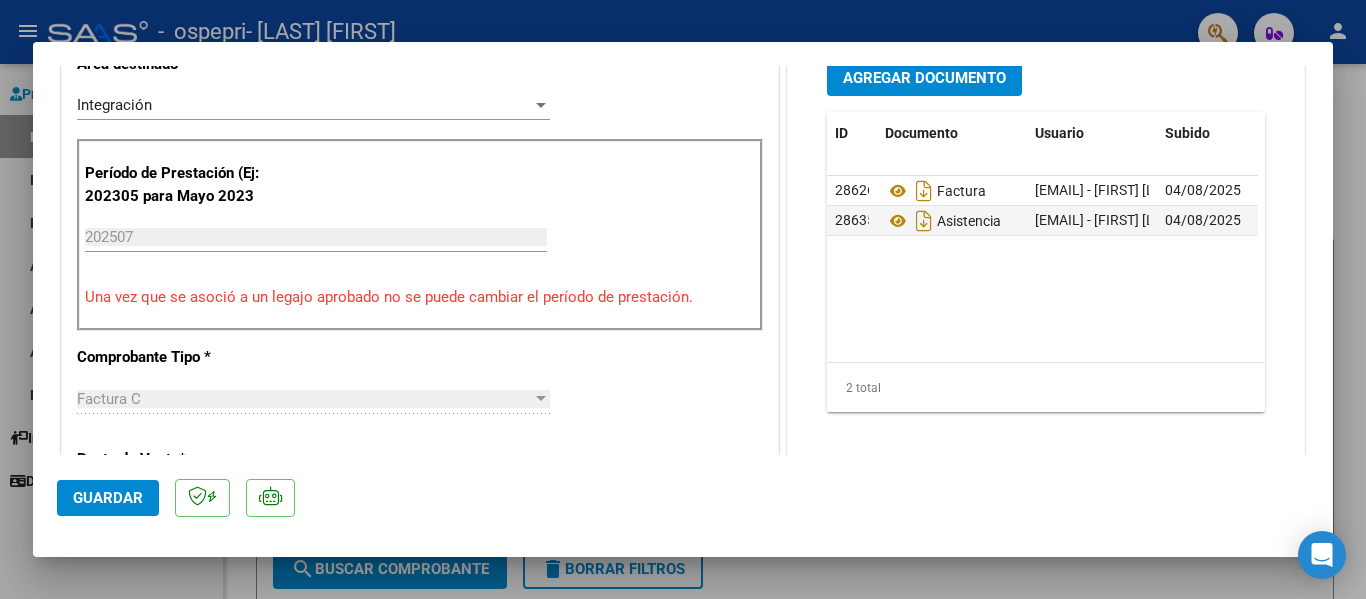 scroll, scrollTop: 1401, scrollLeft: 0, axis: vertical 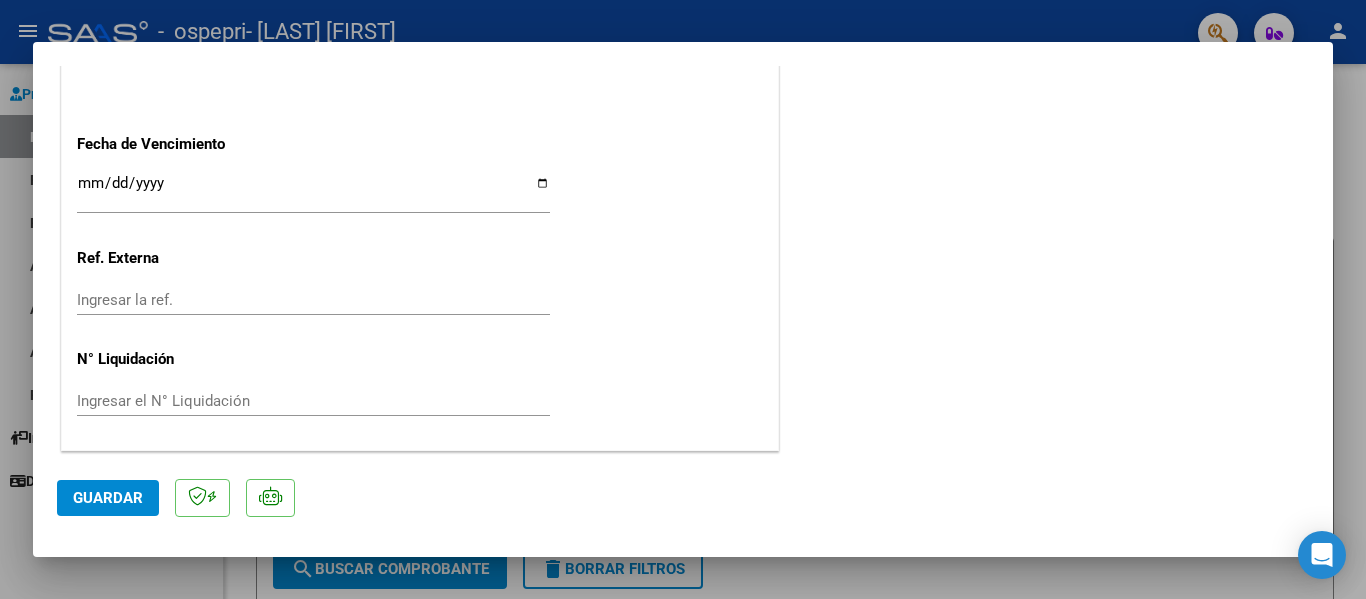click on "Guardar" 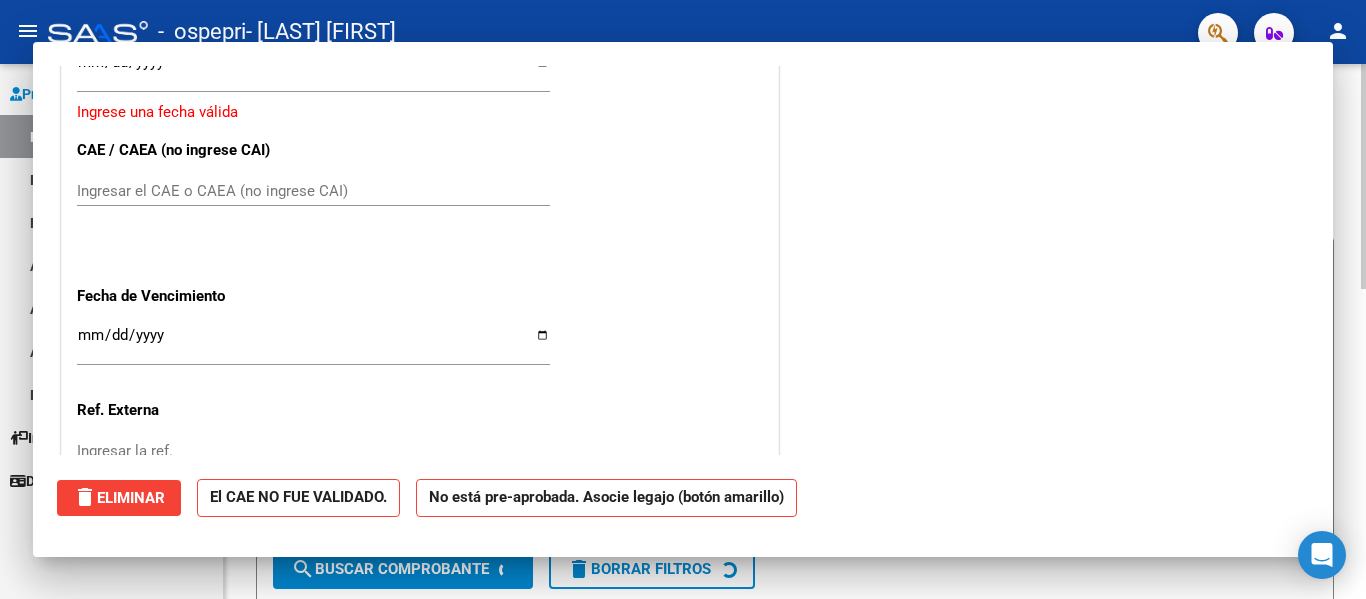 scroll, scrollTop: 0, scrollLeft: 0, axis: both 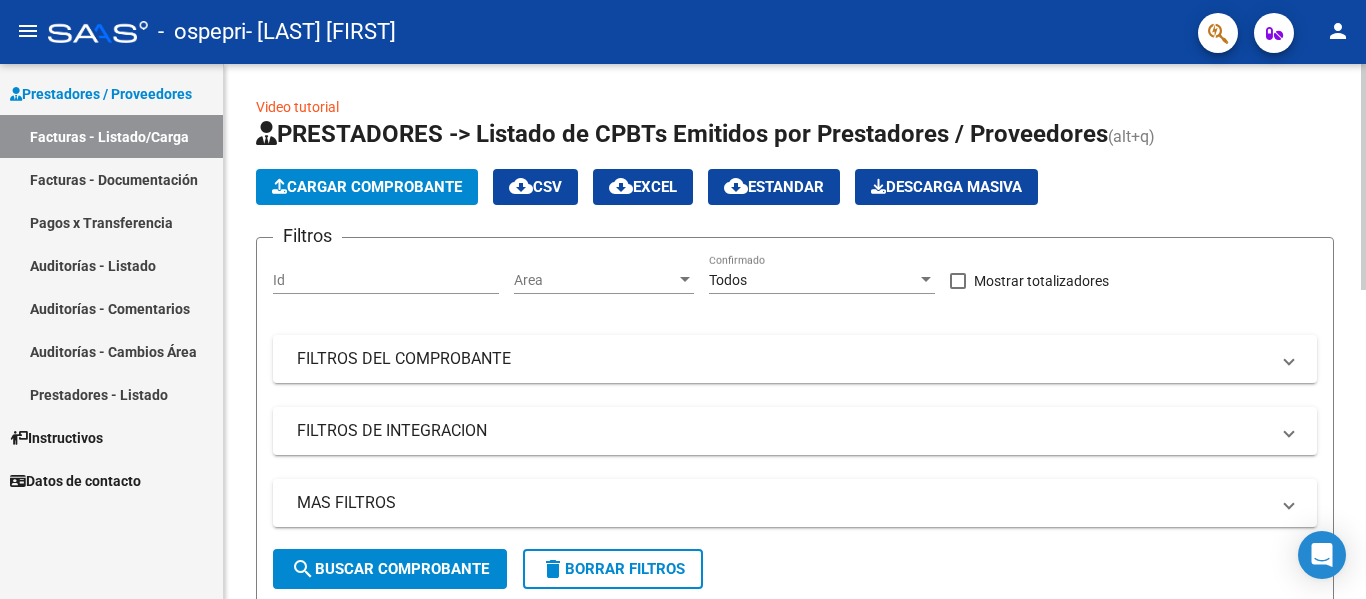 click on "Cargar Comprobante" 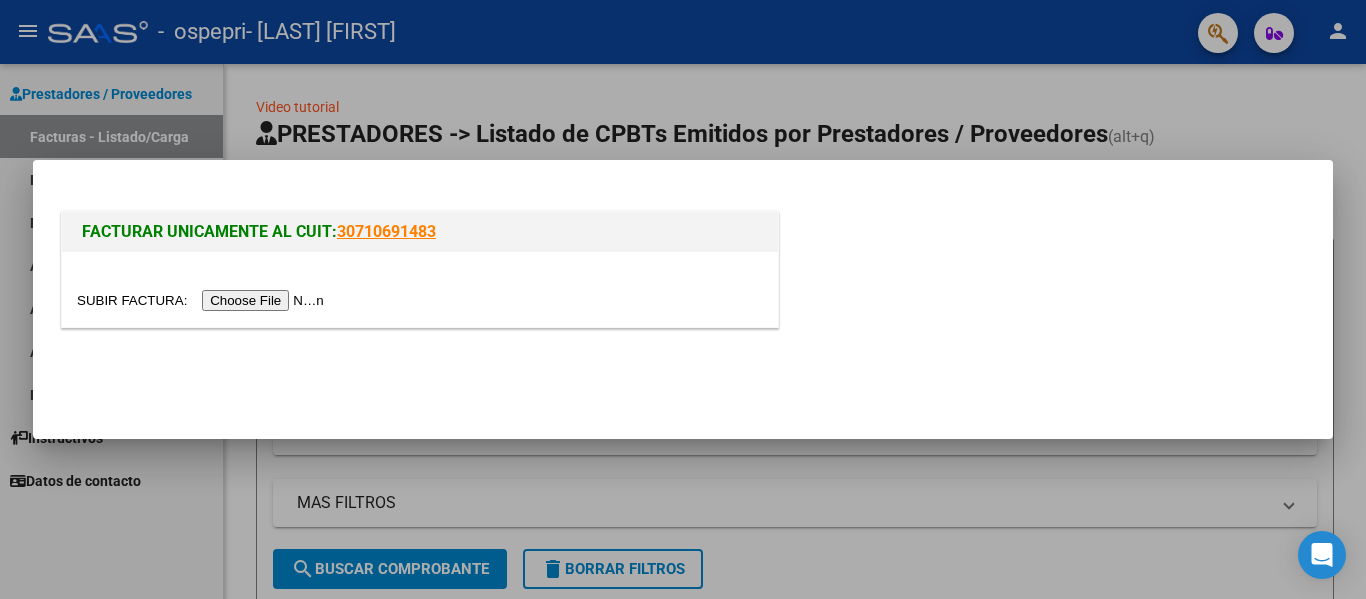 click at bounding box center [203, 300] 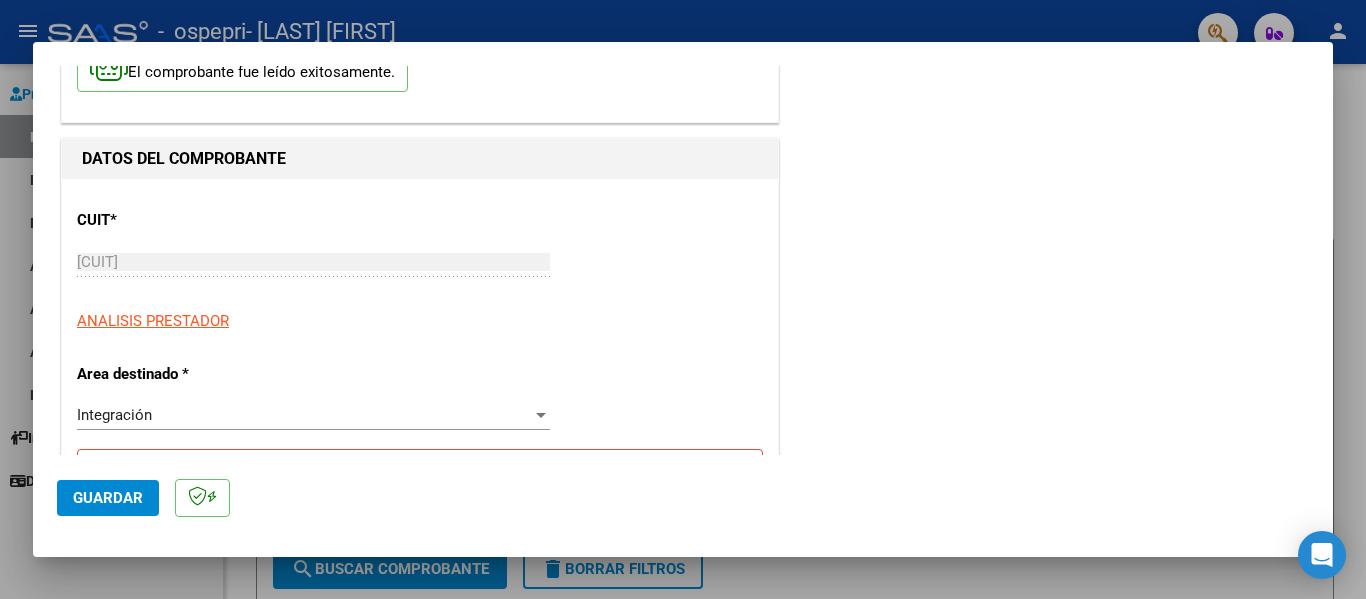 scroll, scrollTop: 273, scrollLeft: 0, axis: vertical 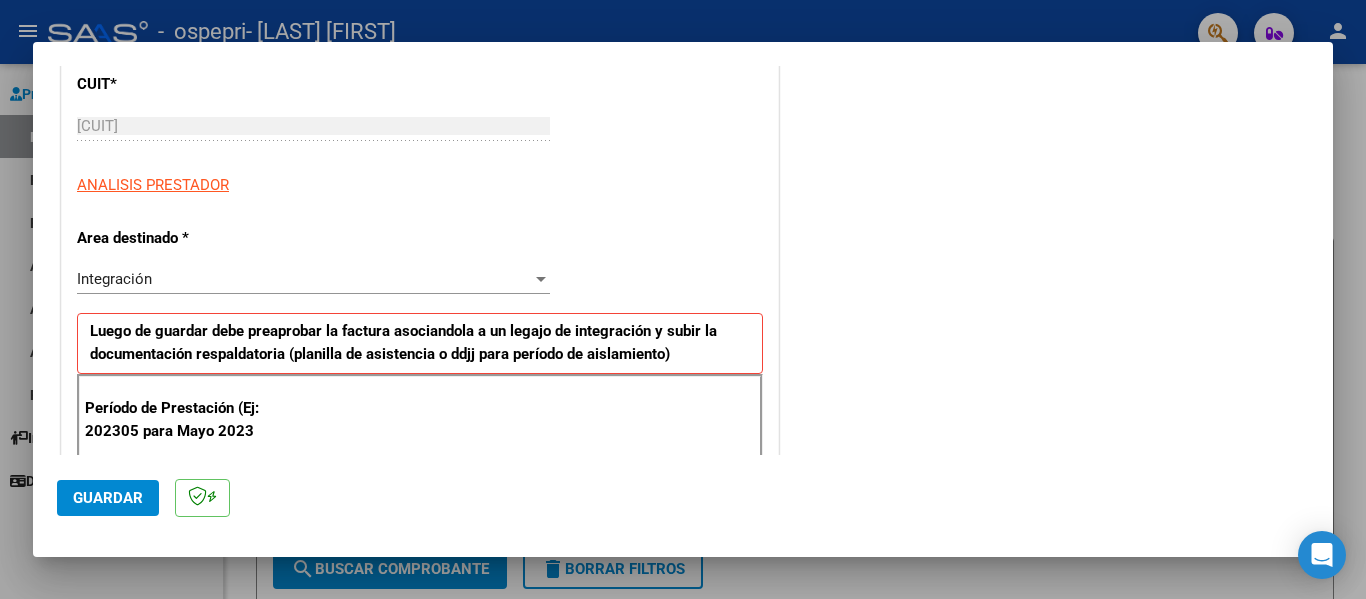 click on "COMENTARIOS Comentarios del Prestador / Gerenciador:" at bounding box center [1046, 665] 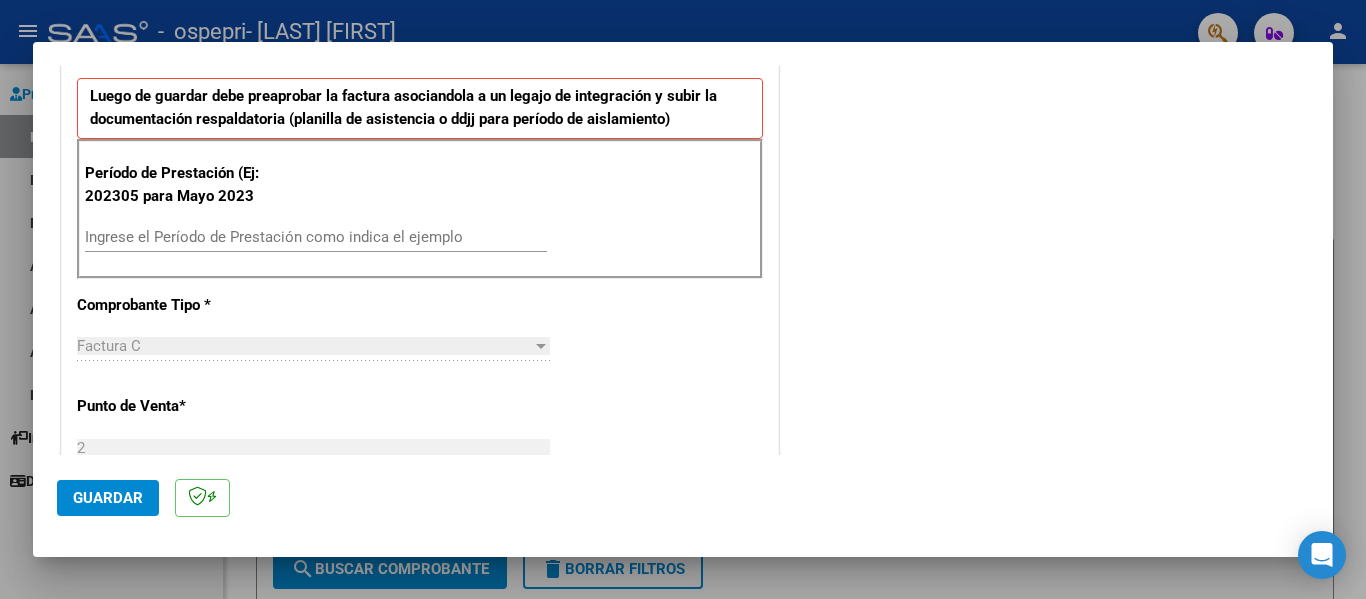 scroll, scrollTop: 547, scrollLeft: 0, axis: vertical 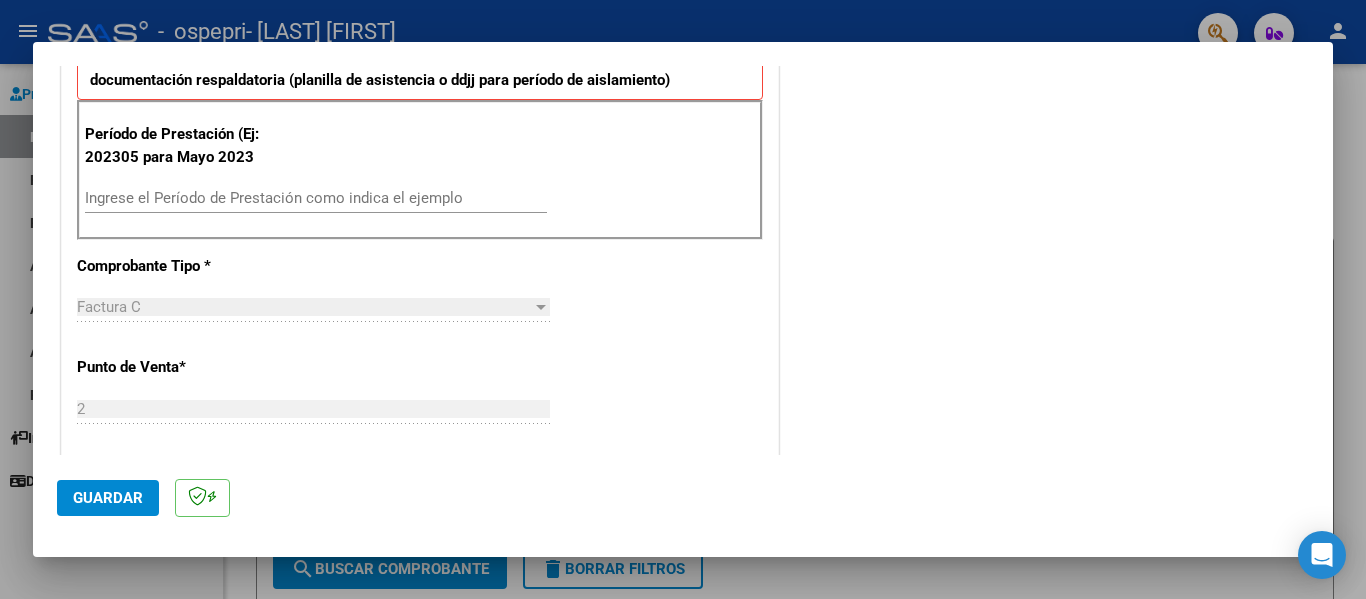 click on "Ingrese el Período de Prestación como indica el ejemplo" at bounding box center [316, 198] 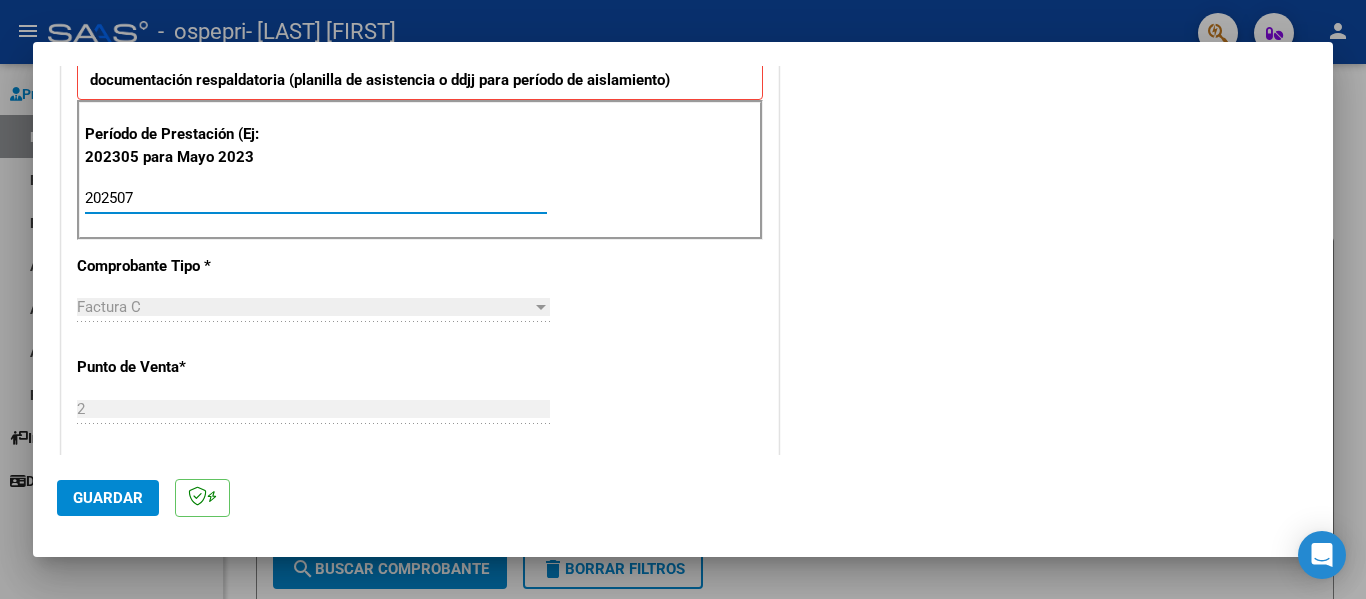 type on "202507" 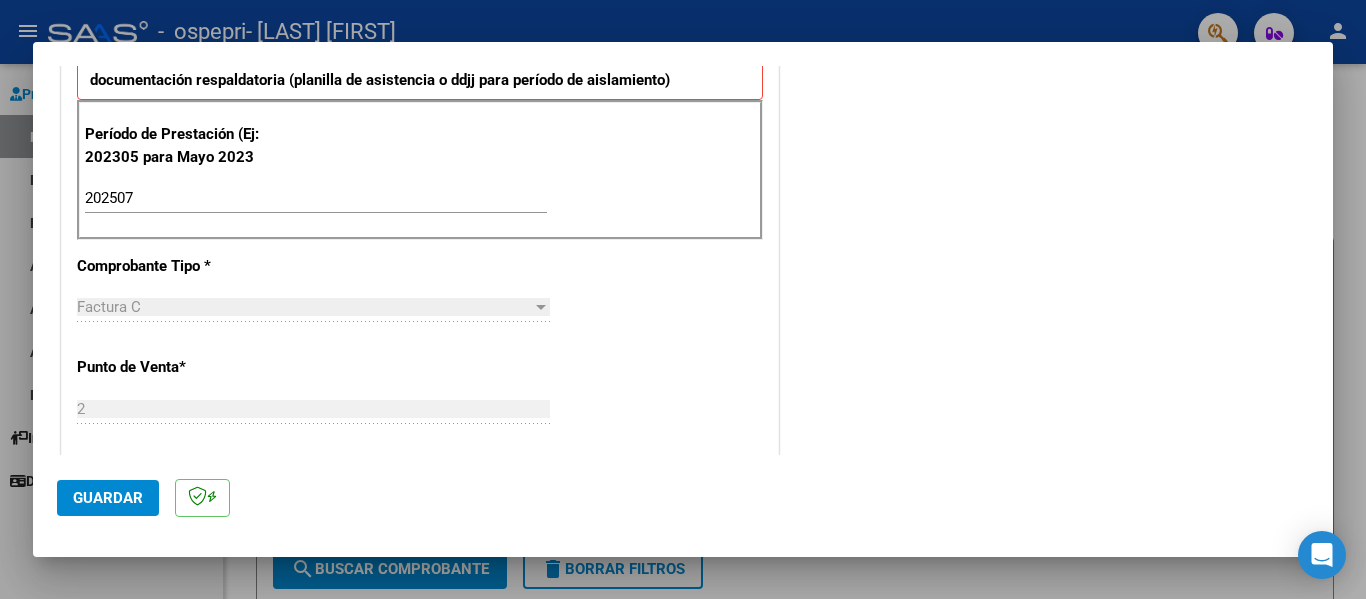 click on "COMENTARIOS Comentarios del Prestador / Gerenciador:" at bounding box center (1046, 391) 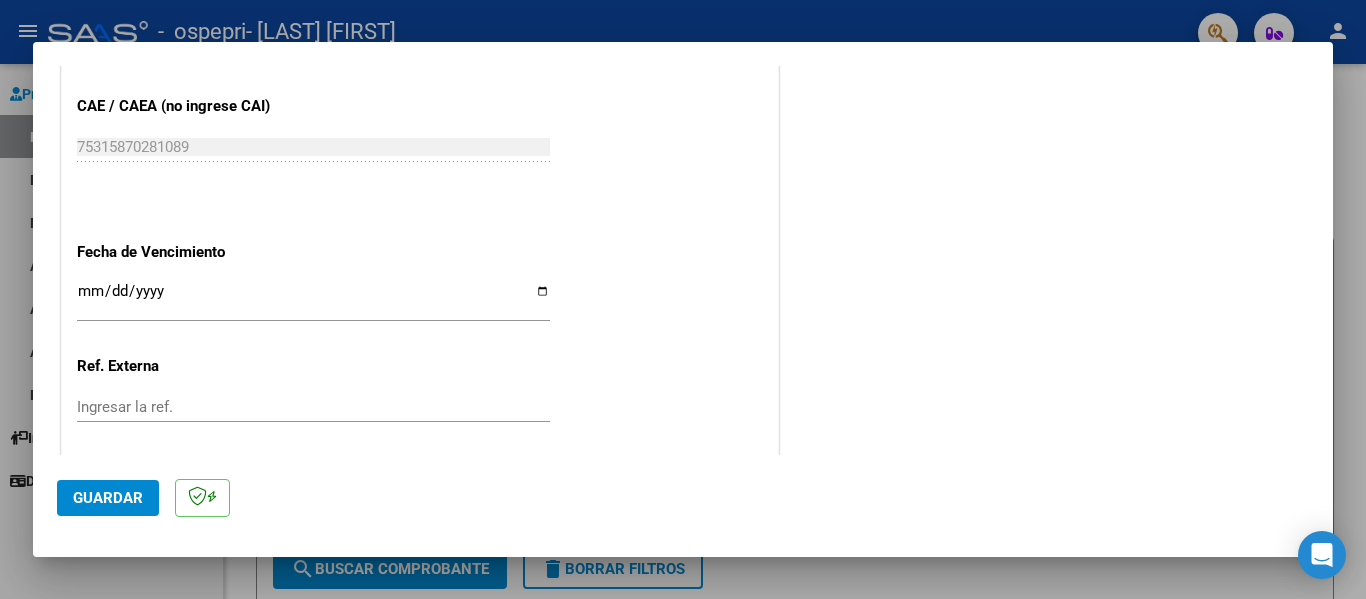 scroll, scrollTop: 1333, scrollLeft: 0, axis: vertical 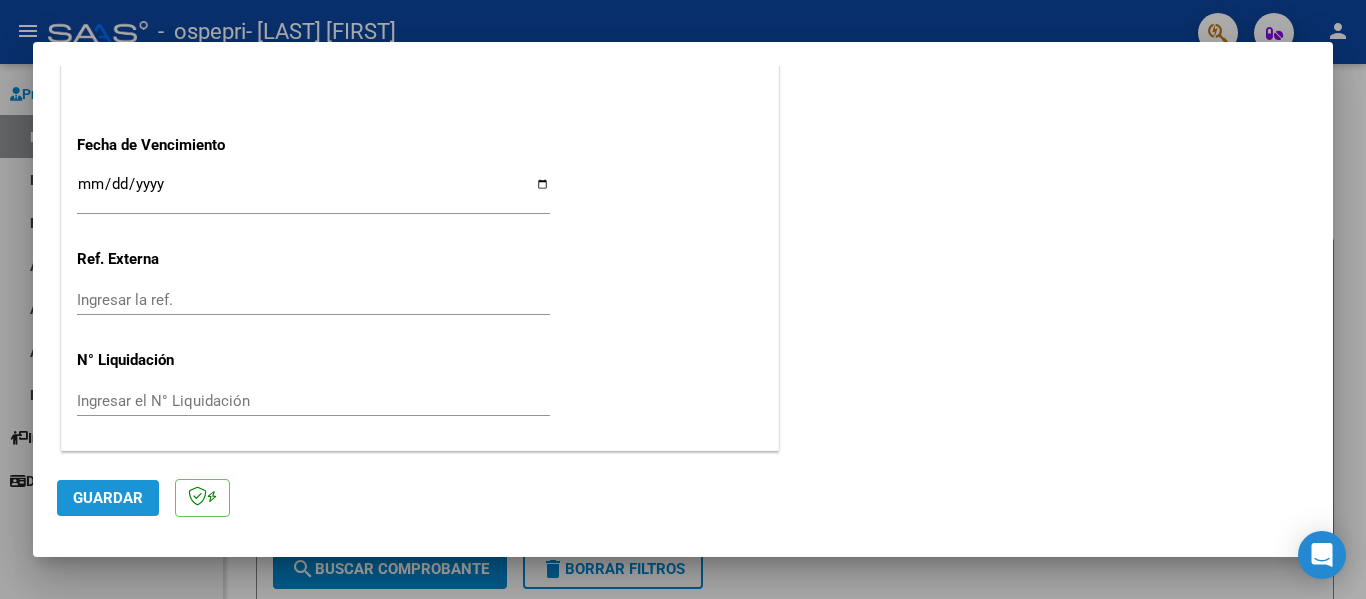 click on "Guardar" 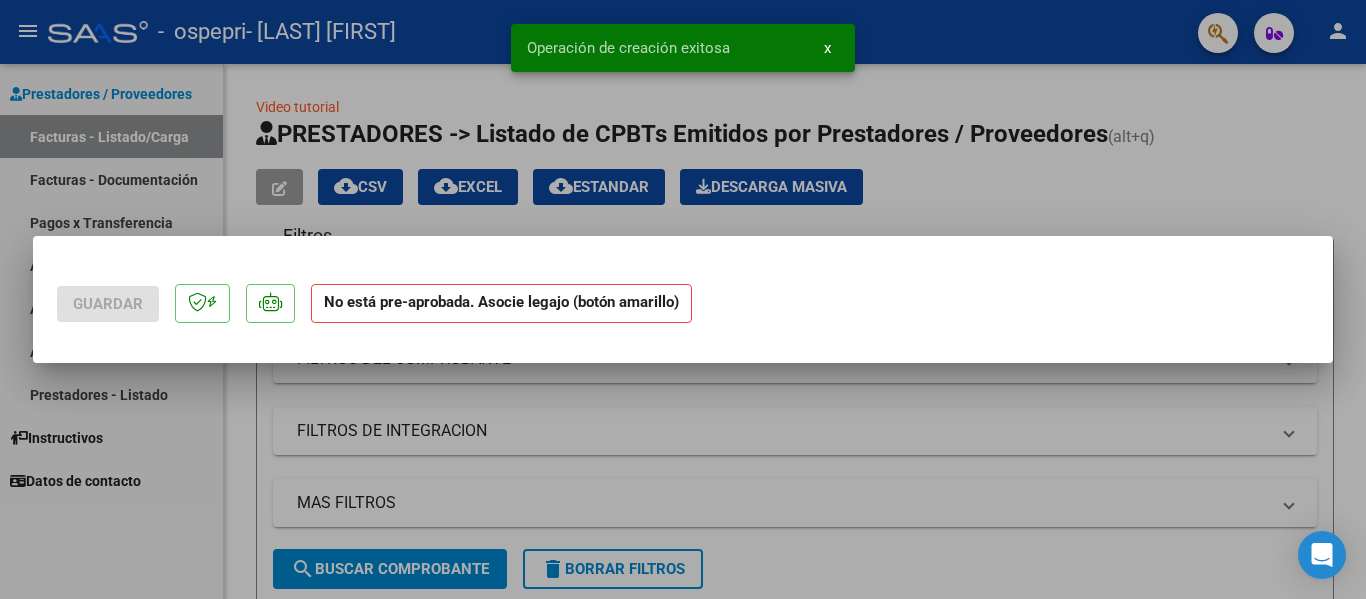 scroll, scrollTop: 0, scrollLeft: 0, axis: both 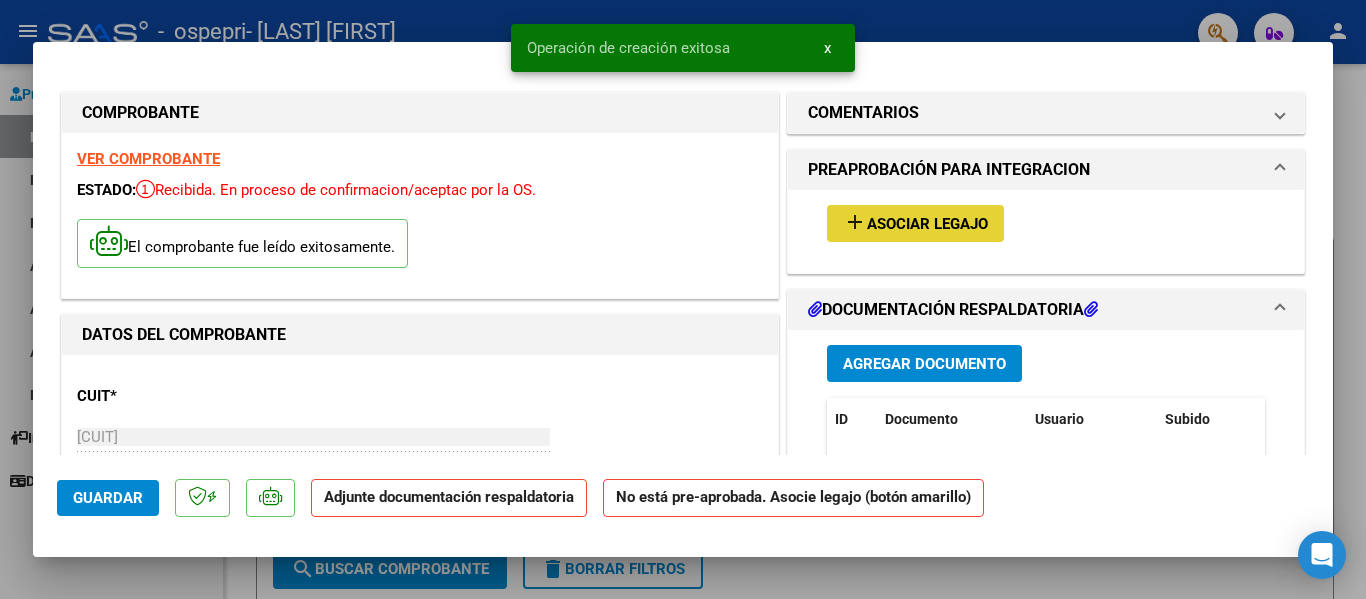 click on "Asociar Legajo" at bounding box center [927, 224] 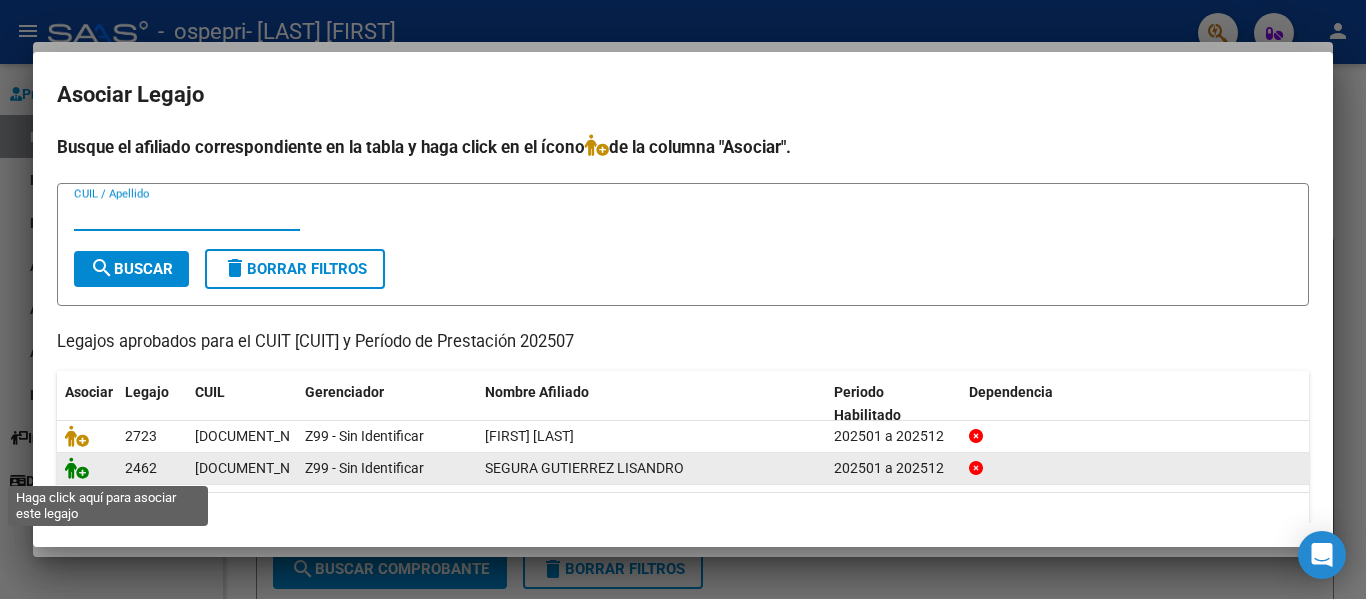 click 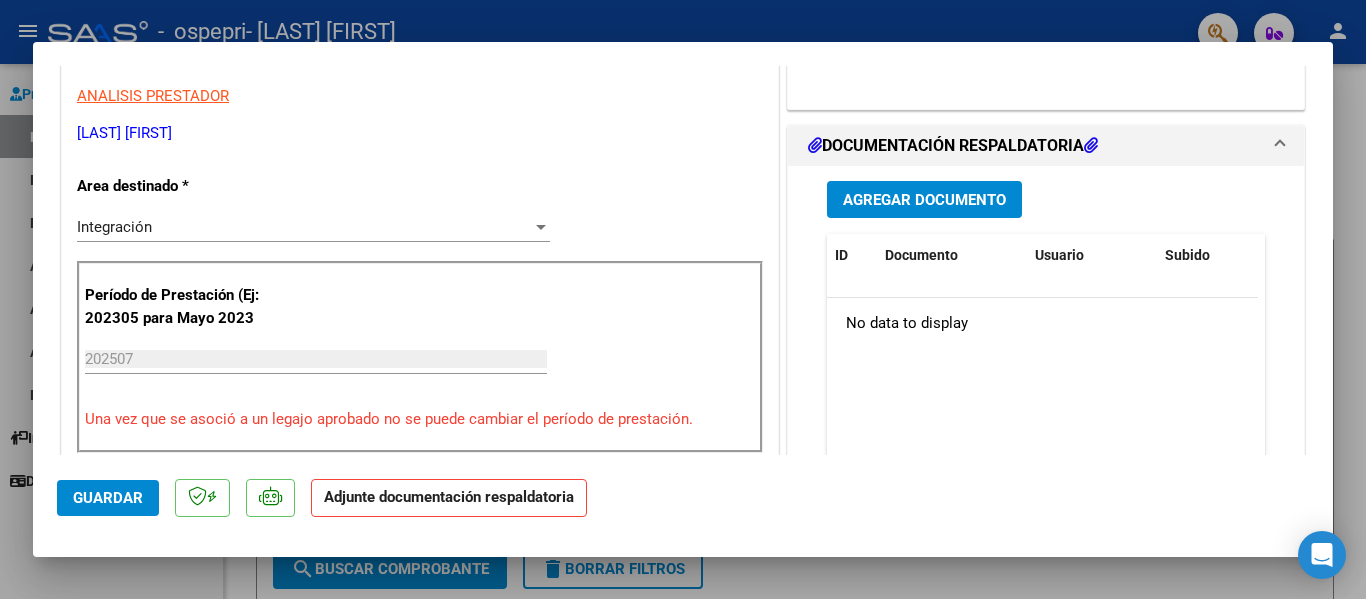 scroll, scrollTop: 457, scrollLeft: 0, axis: vertical 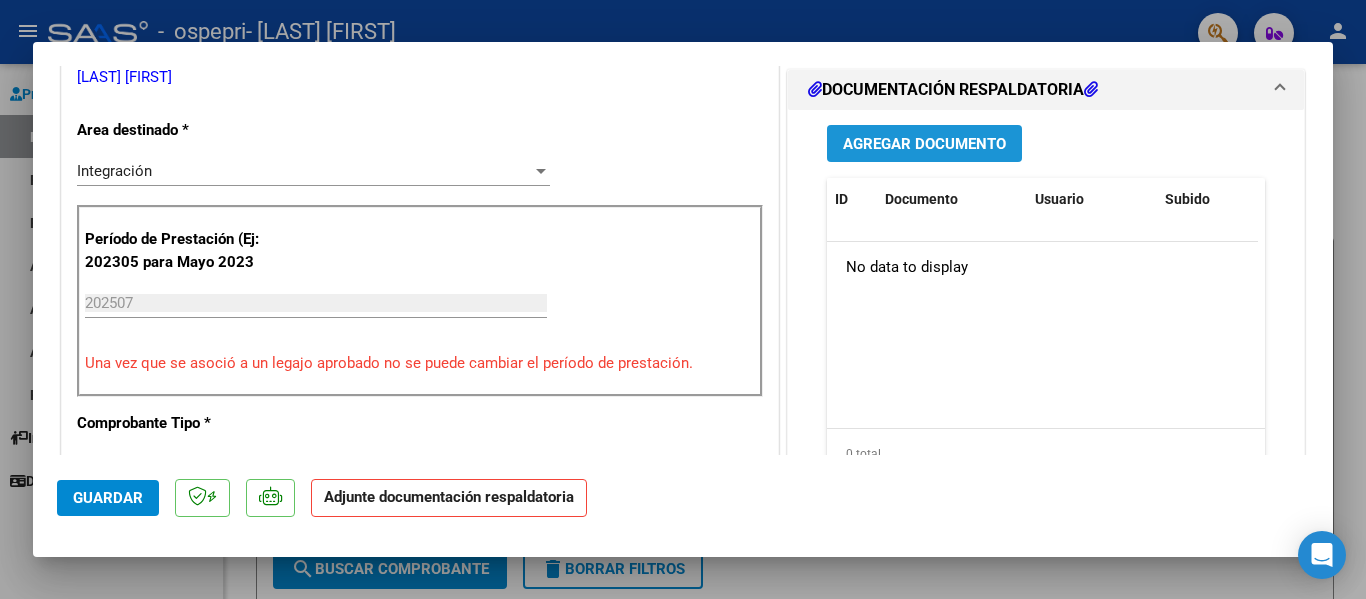 click on "Agregar Documento" at bounding box center (924, 144) 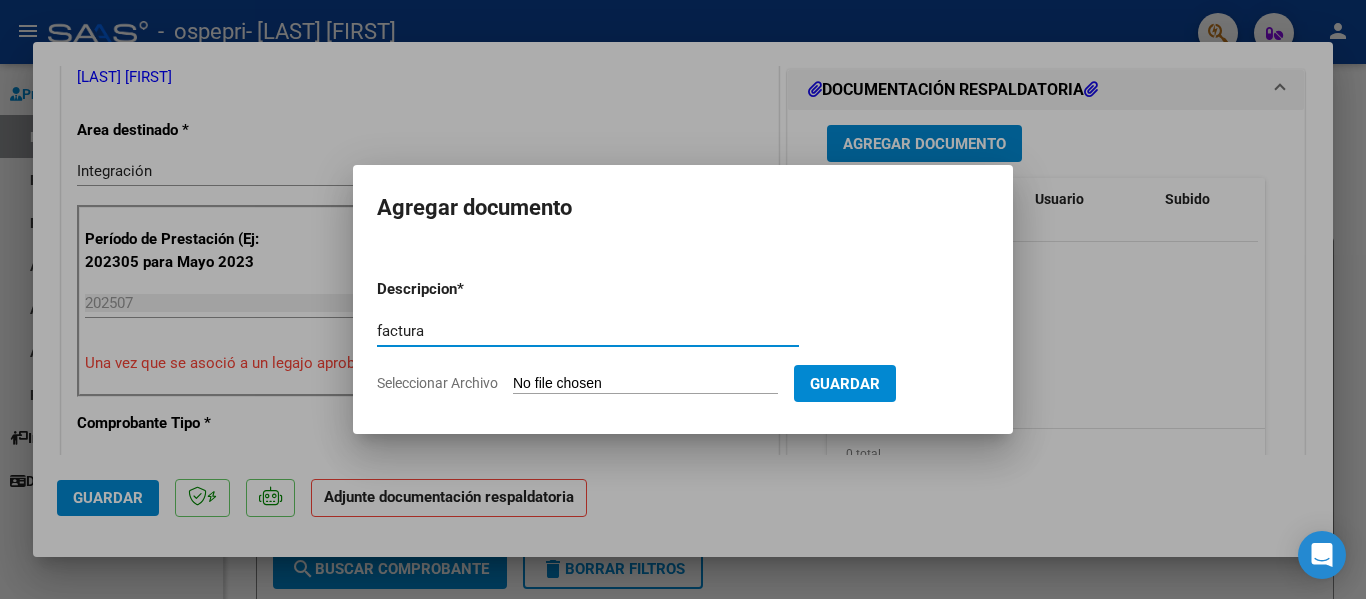 type on "factura" 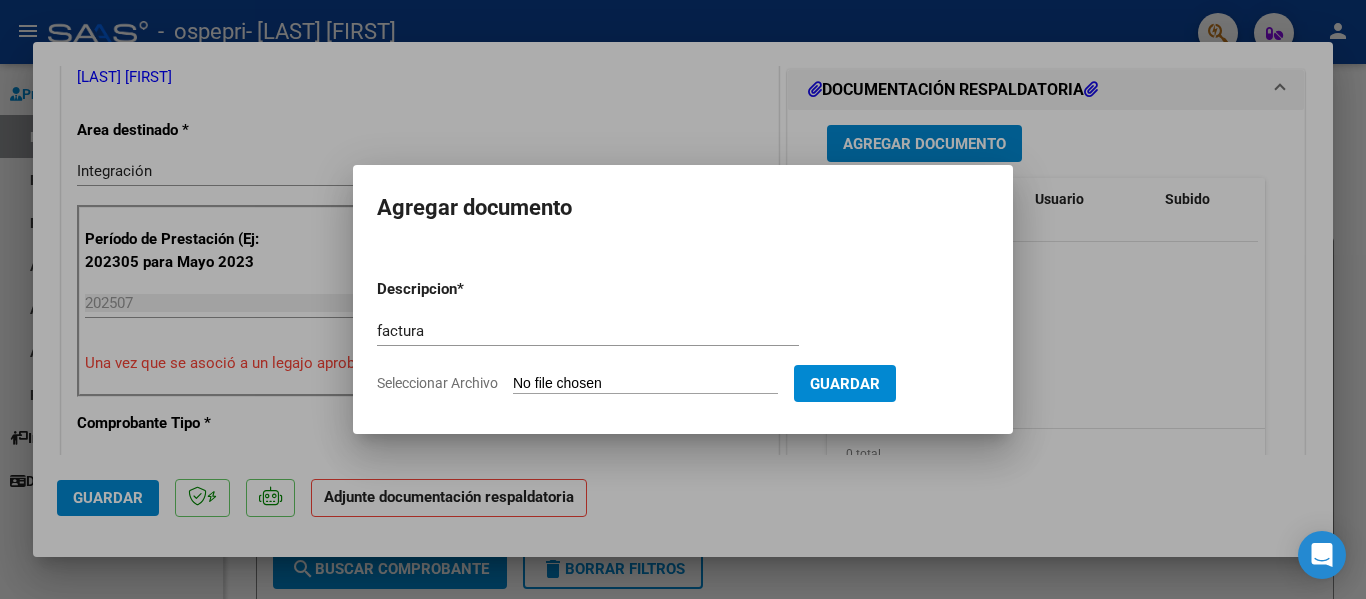click on "Seleccionar Archivo" at bounding box center (645, 384) 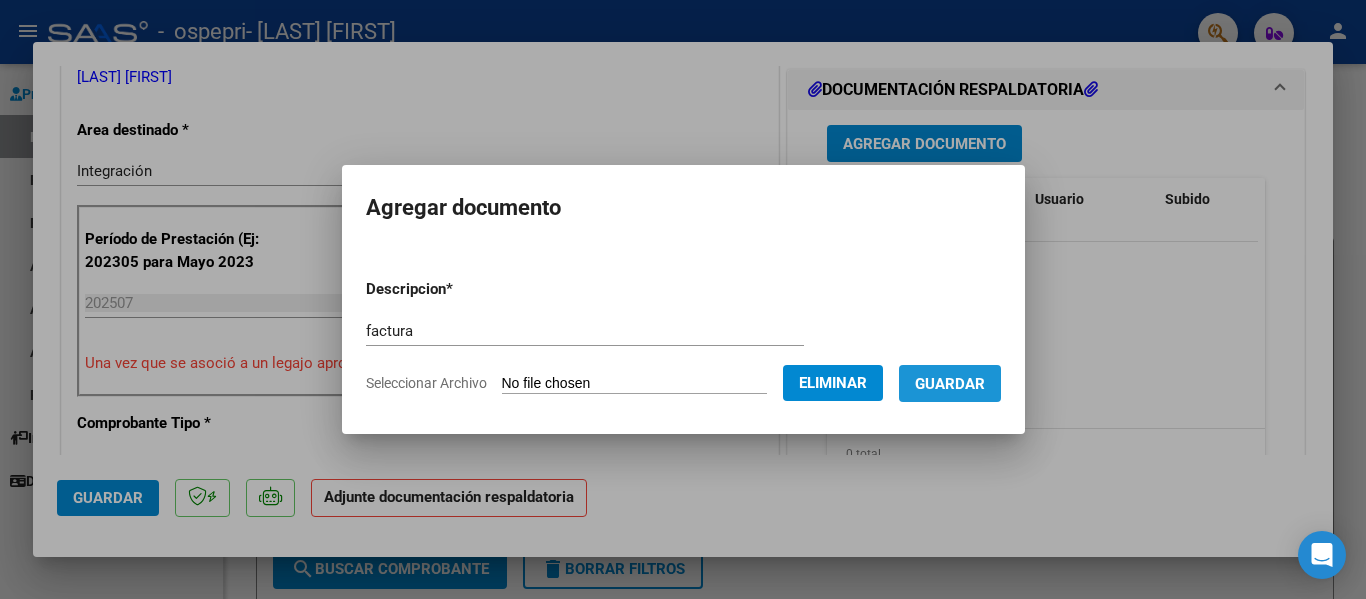 click on "Guardar" at bounding box center [950, 383] 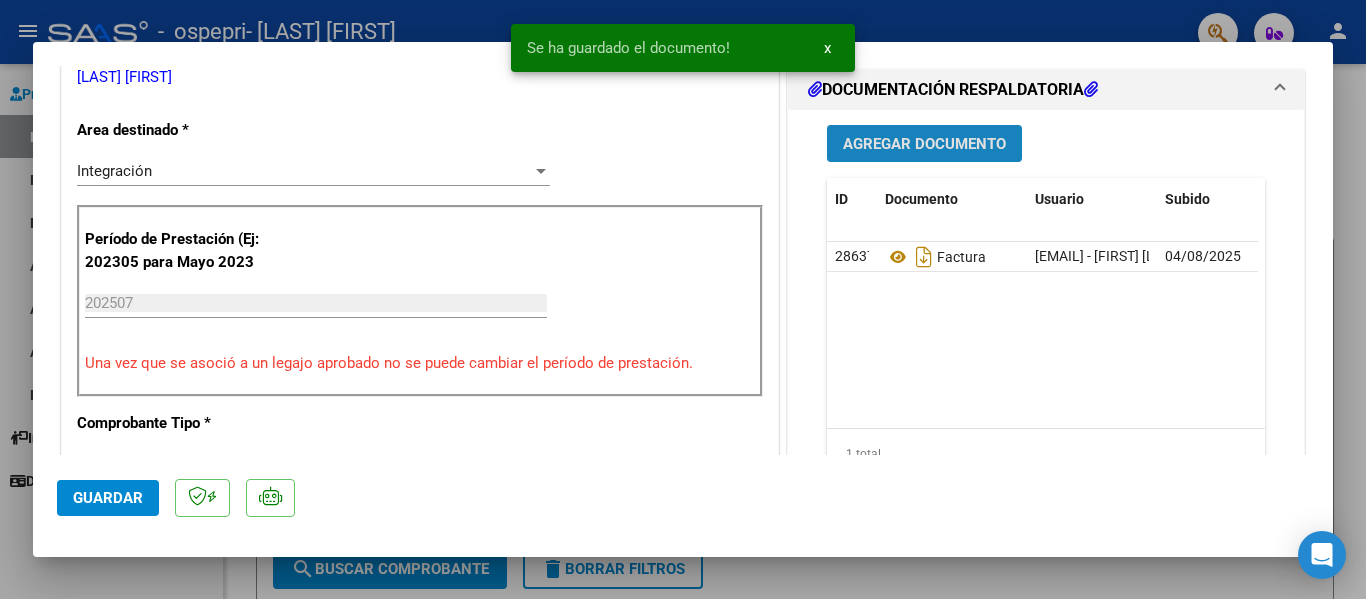 click on "Agregar Documento" at bounding box center (924, 144) 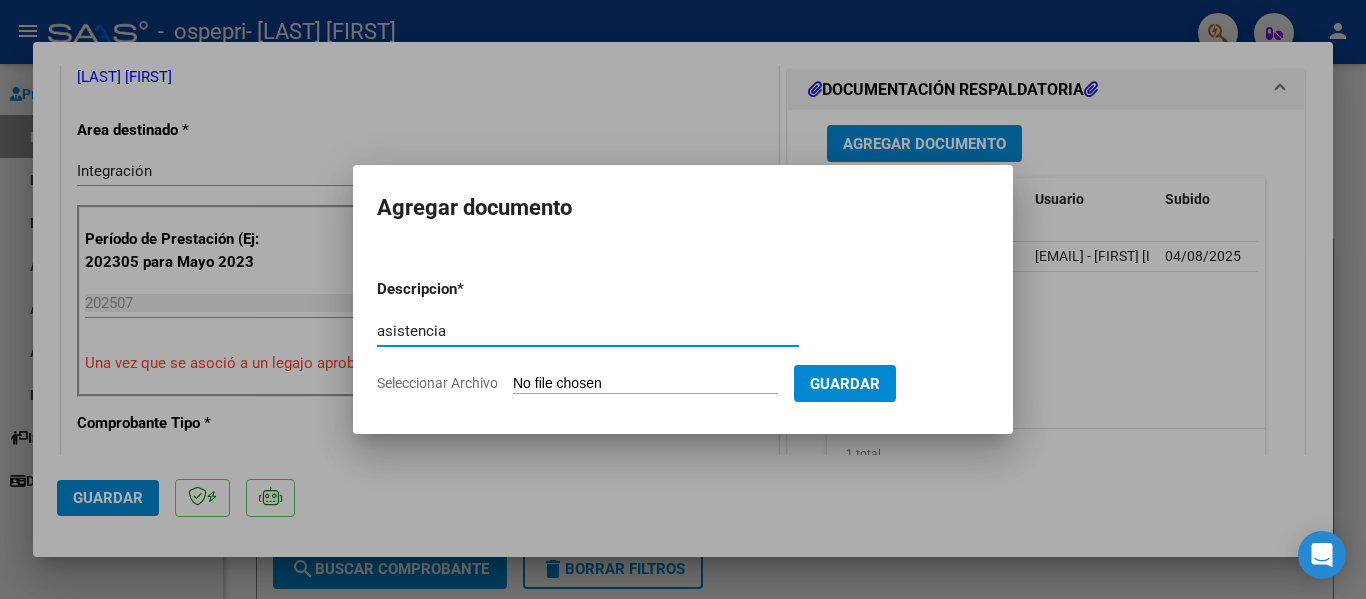 type on "asistencia" 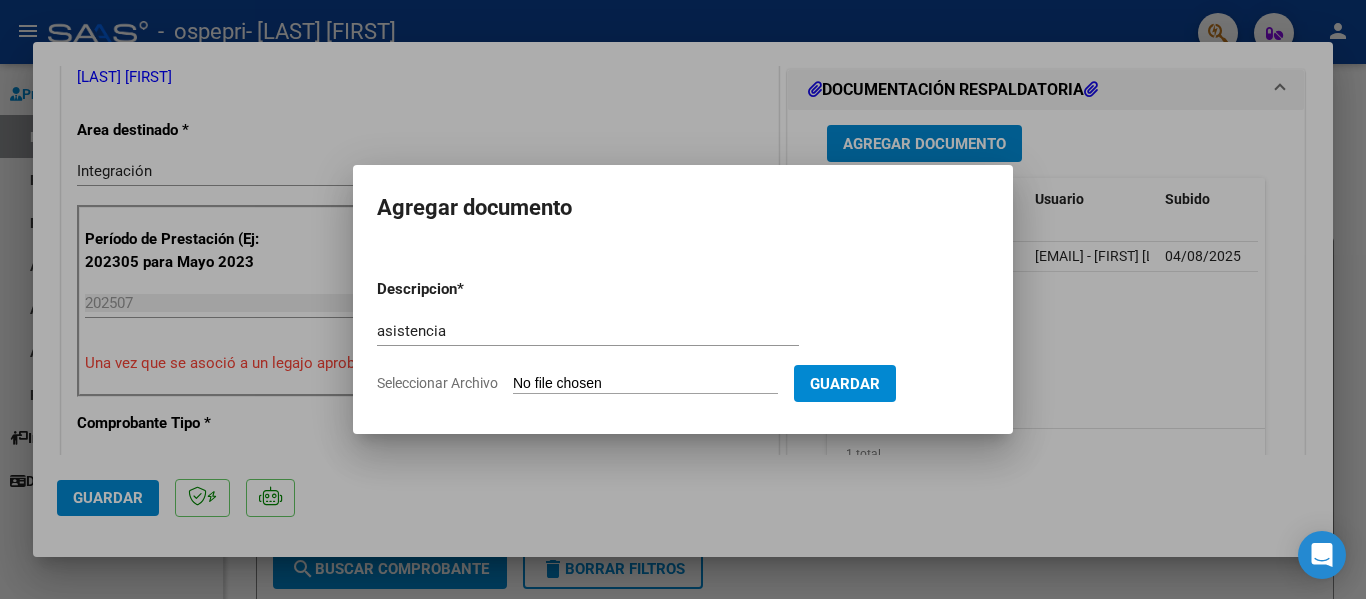 type on "C:\fakepath\[FILENAME].pdf" 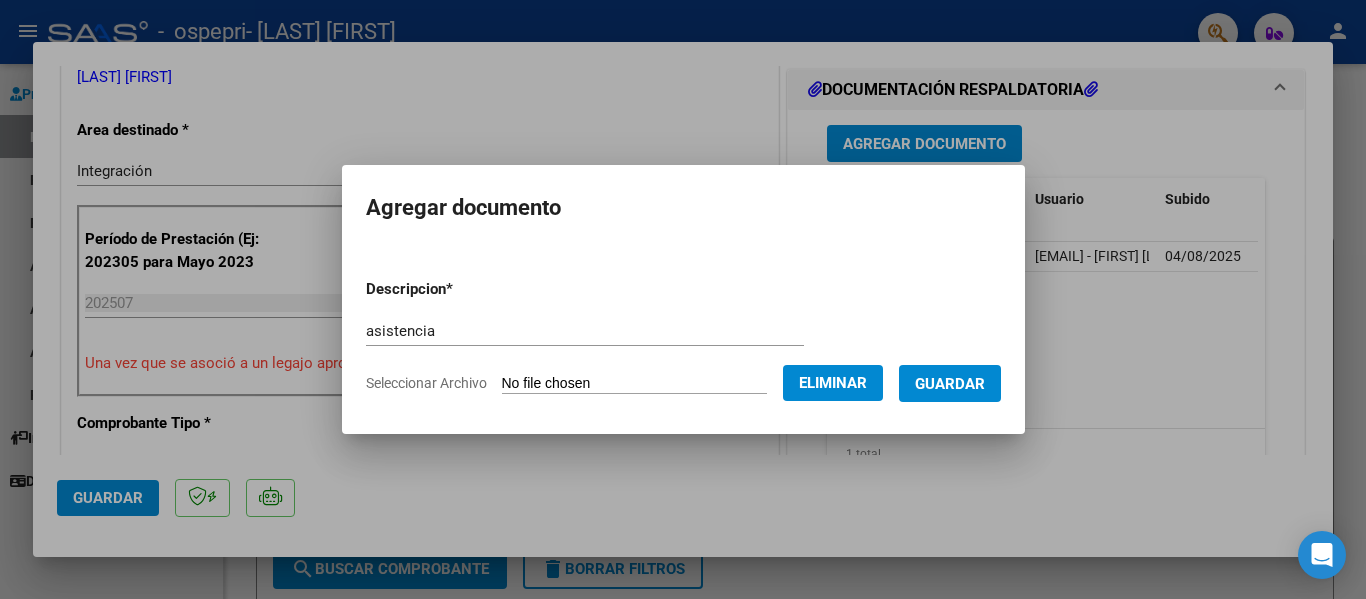 click on "Guardar" at bounding box center [950, 383] 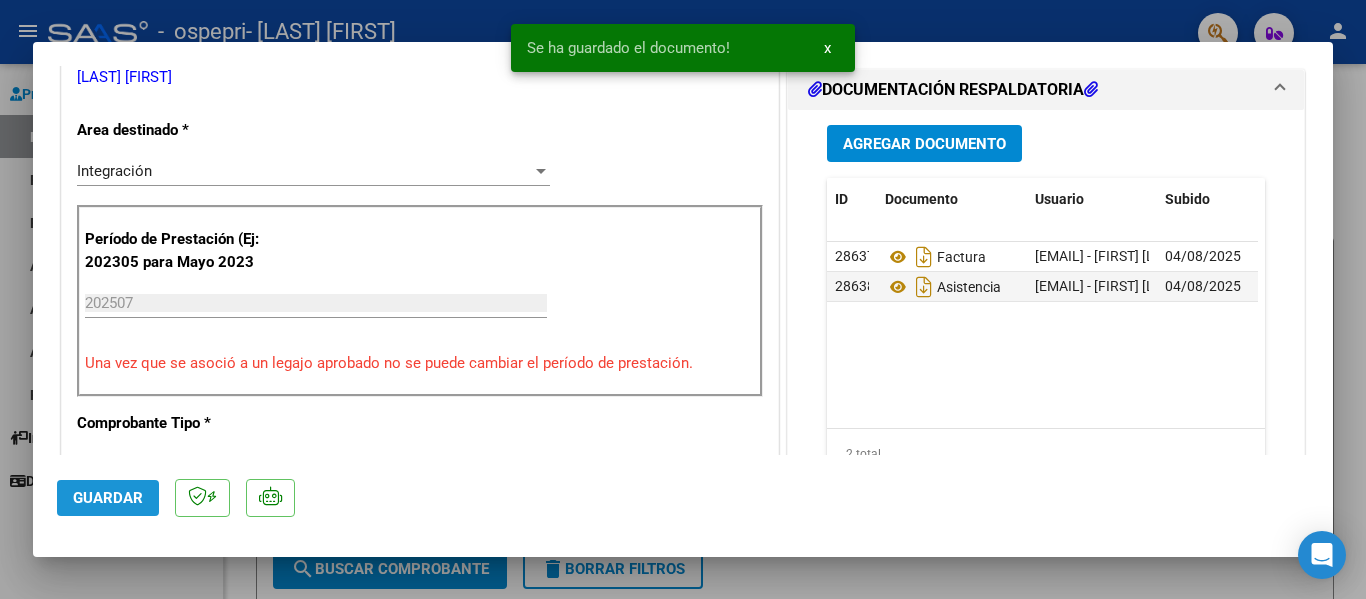 click on "Guardar" 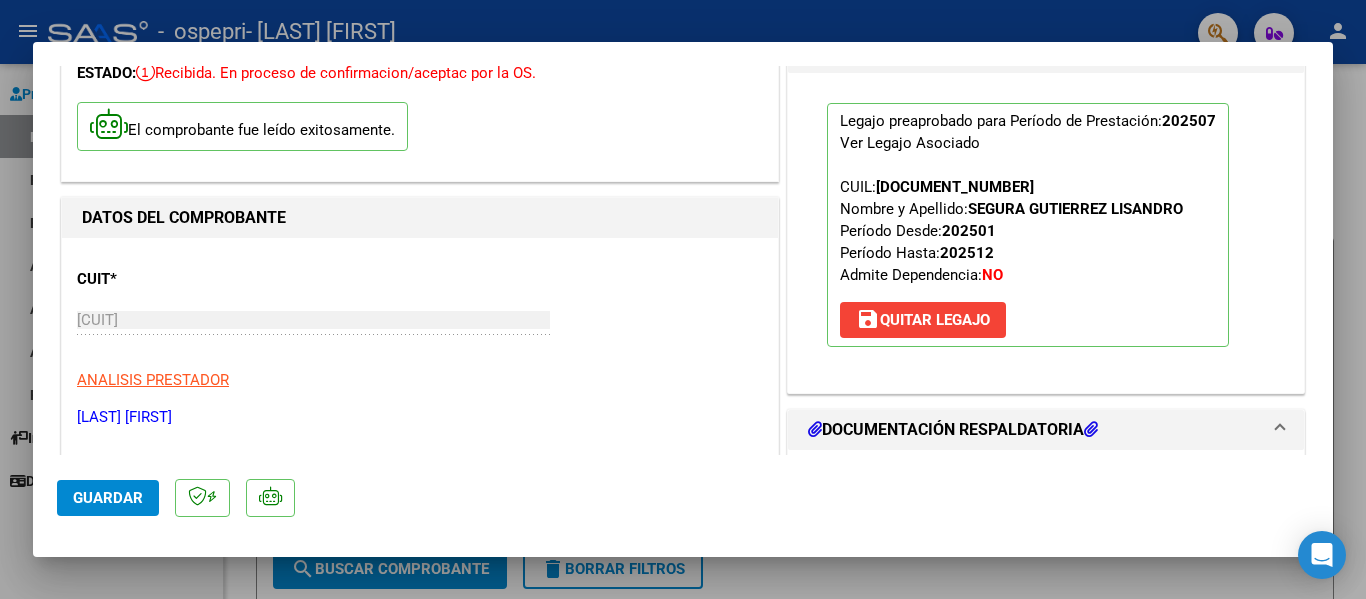 scroll, scrollTop: 0, scrollLeft: 0, axis: both 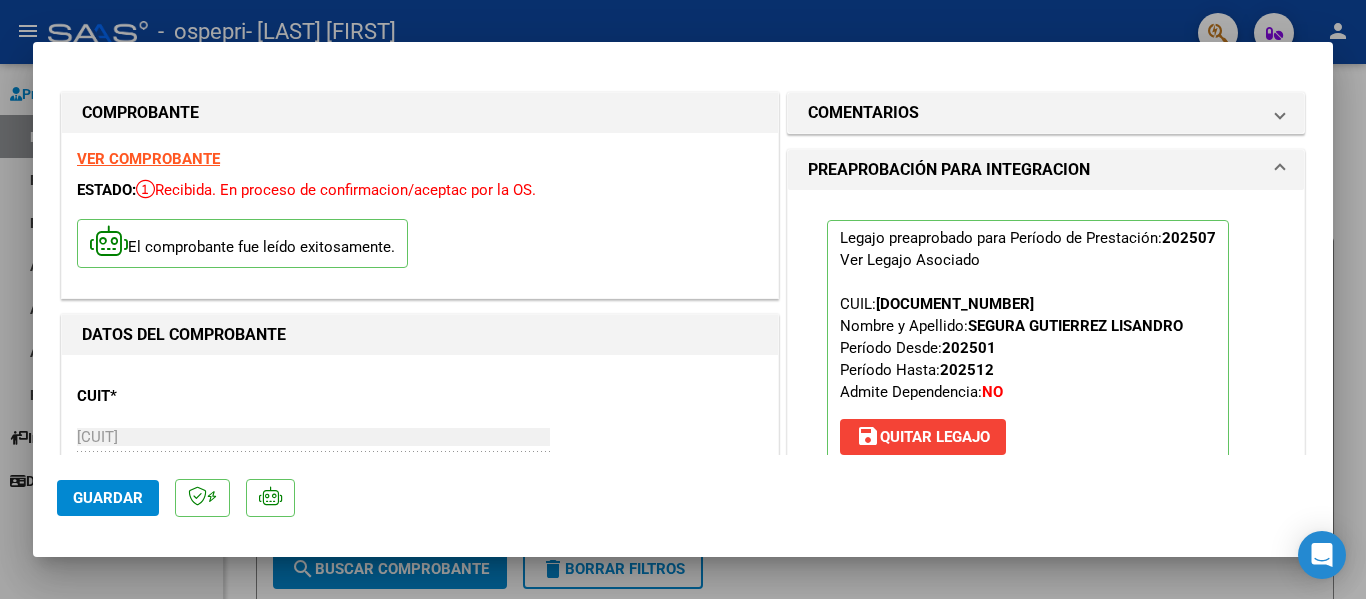 click on "Guardar" 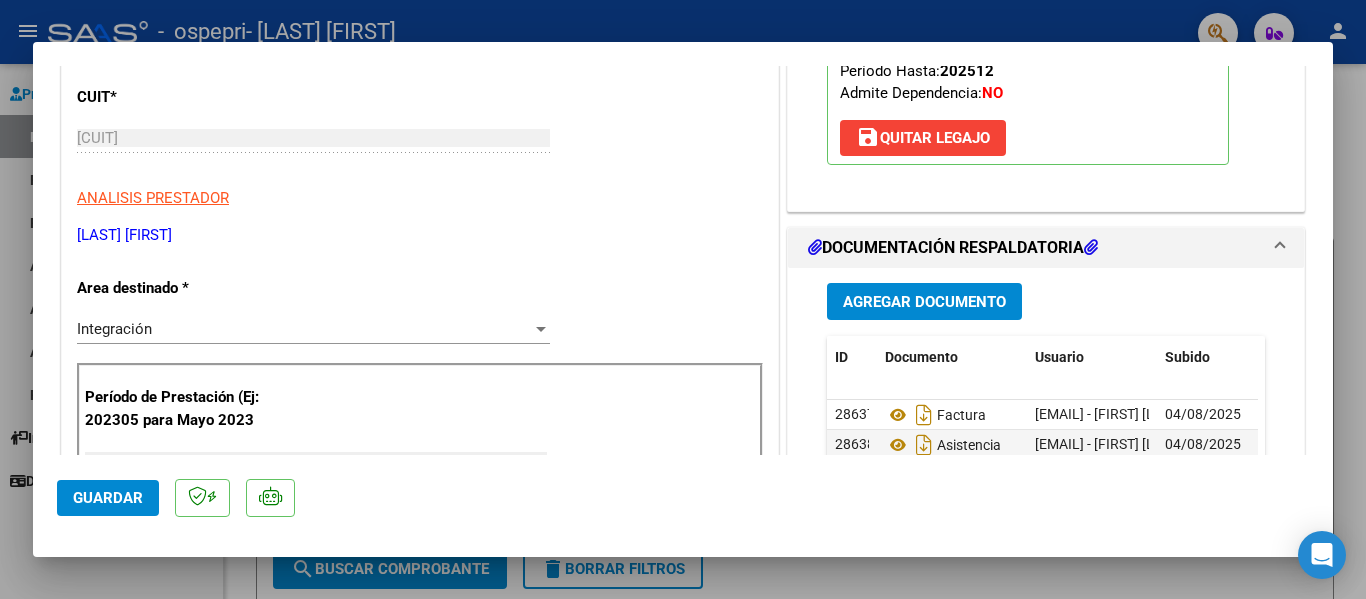 scroll, scrollTop: 0, scrollLeft: 0, axis: both 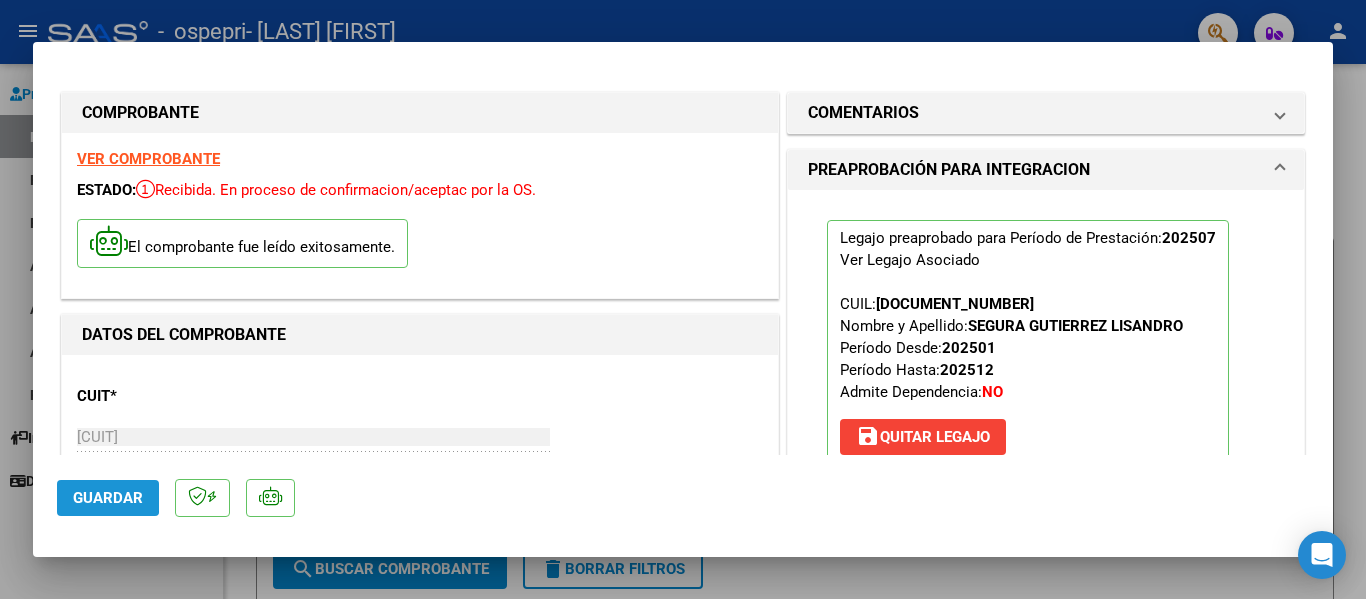 click on "Guardar" 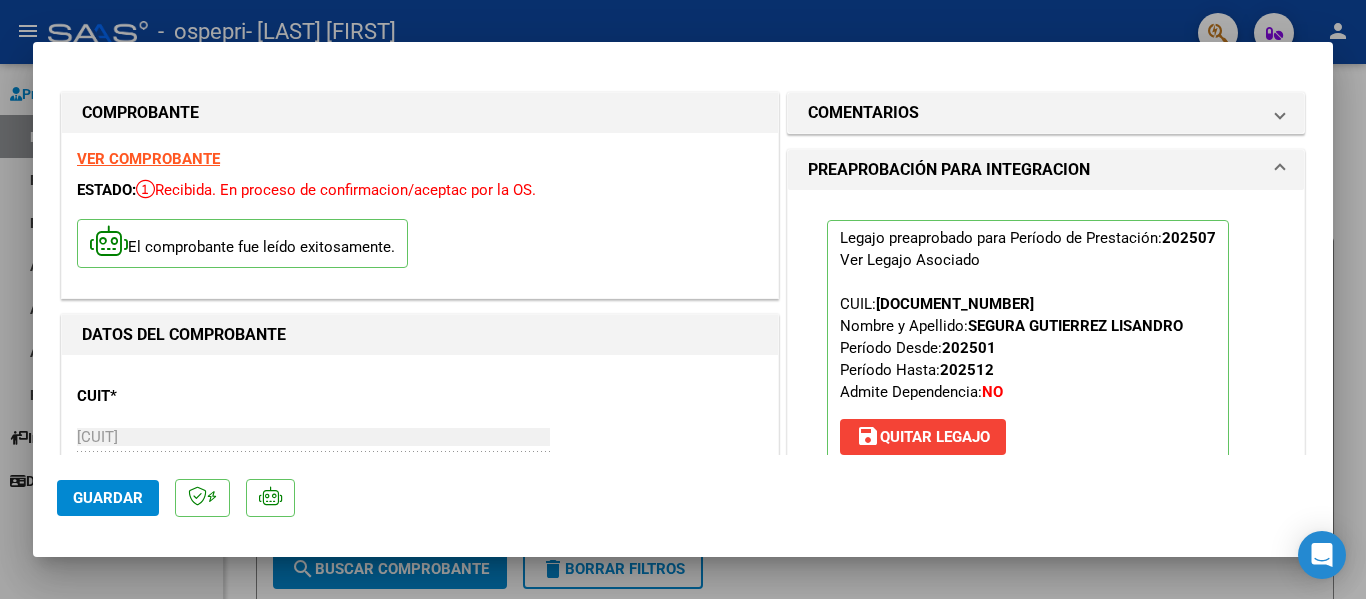 click at bounding box center [683, 299] 